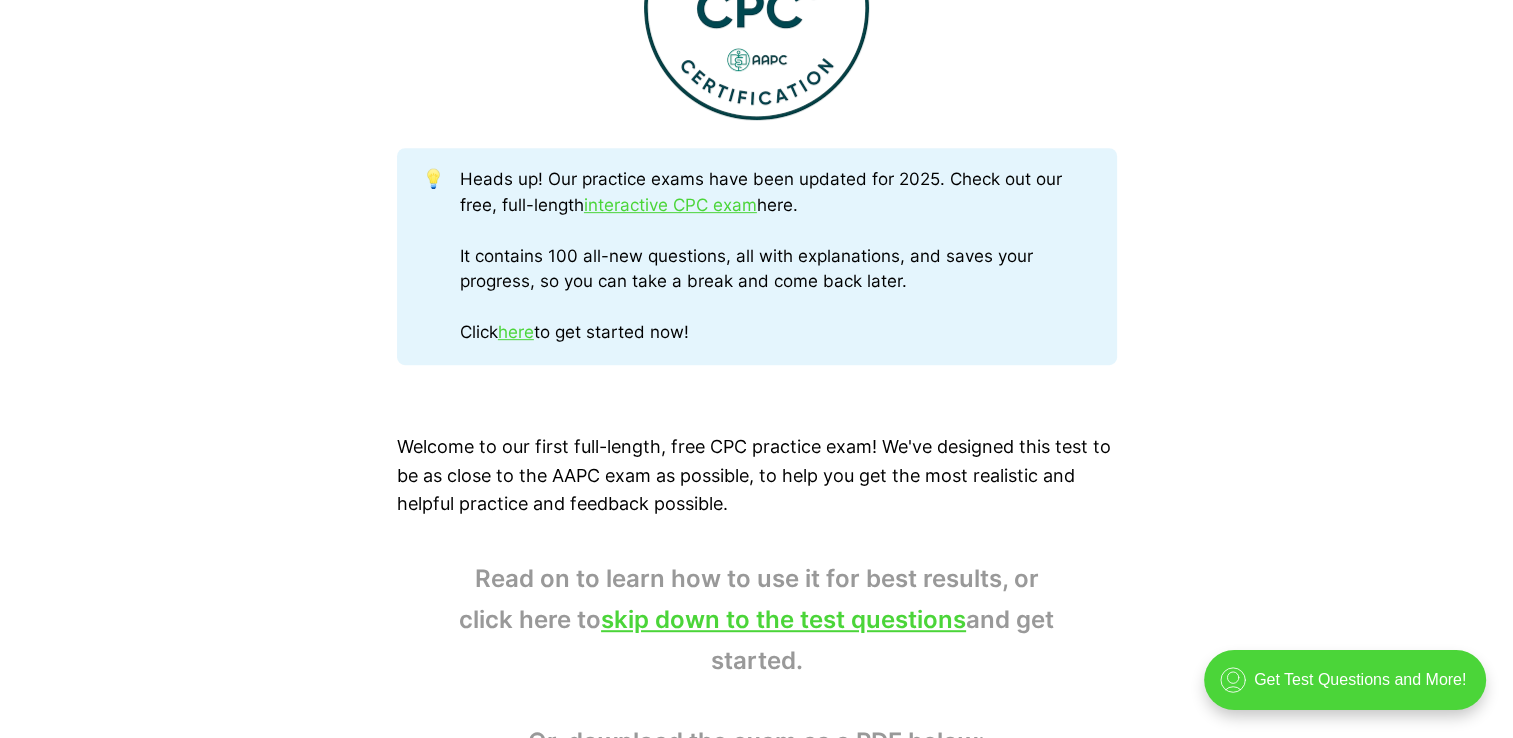 scroll, scrollTop: 943, scrollLeft: 0, axis: vertical 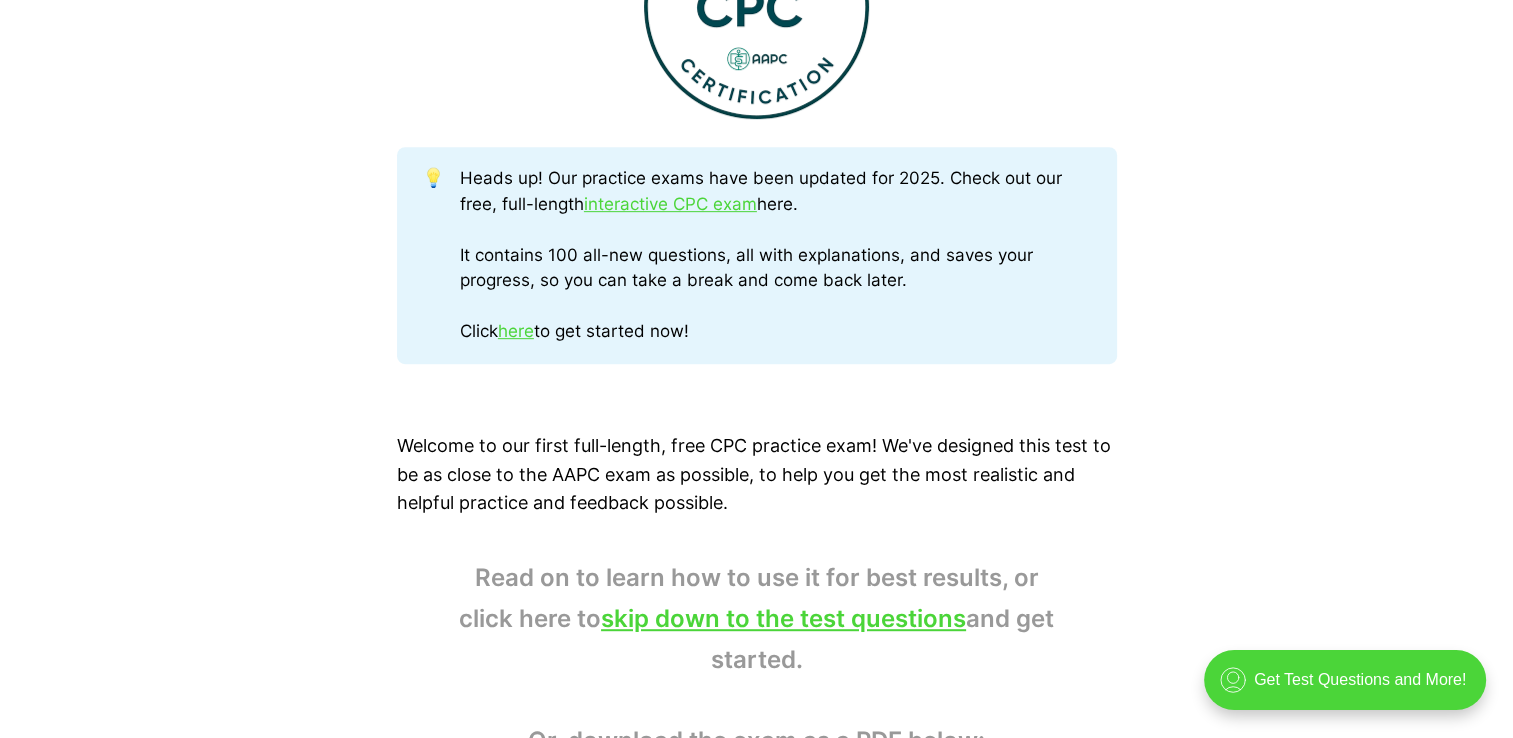 click on "Heads up! Our practice exams have been updated for 2025. Check out our free, full-length  interactive CPC exam  here.  It contains 100 all-new questions, all with explanations, and saves your progress, so you can take a break and come back later. Click  here  to get started now!" at bounding box center (775, 255) 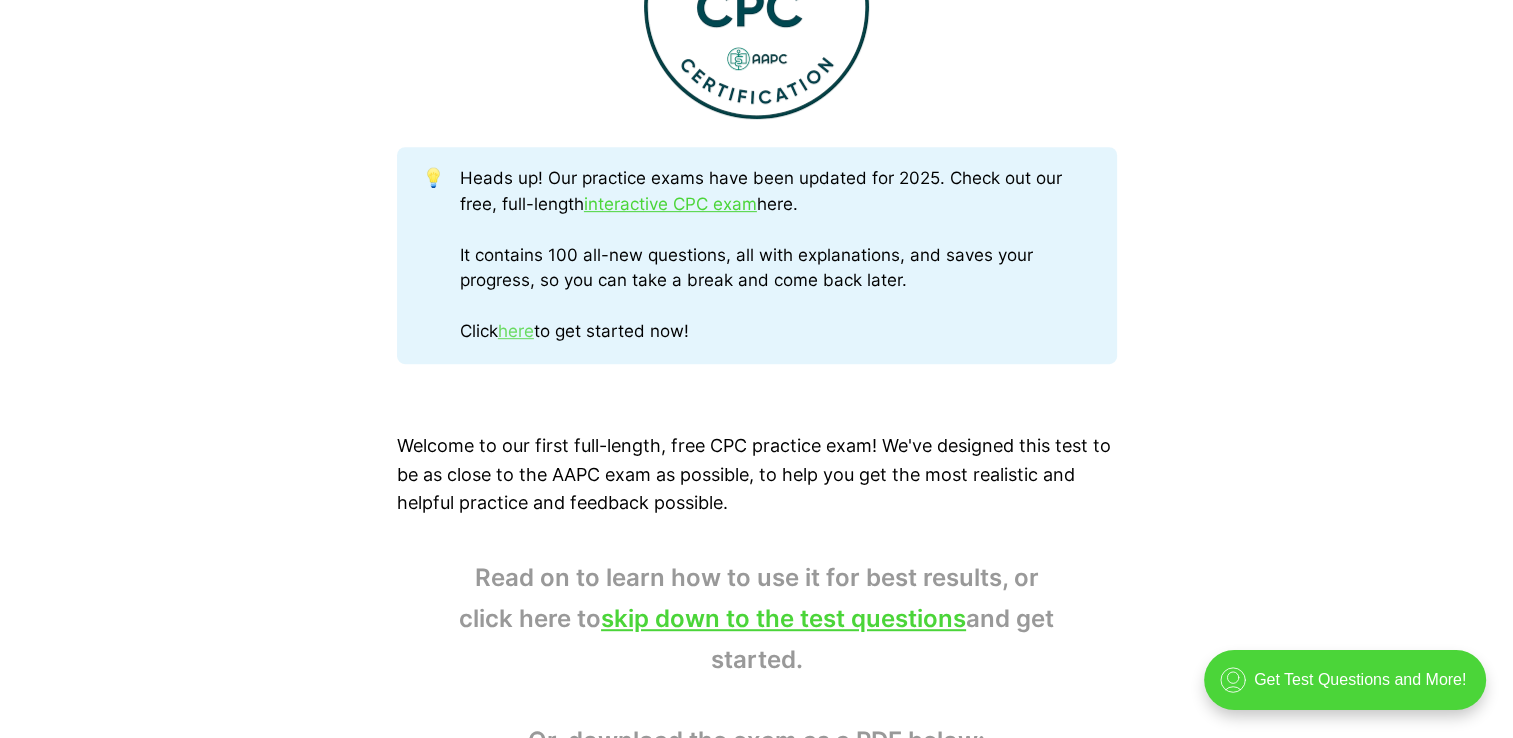 click on "here" at bounding box center [516, 331] 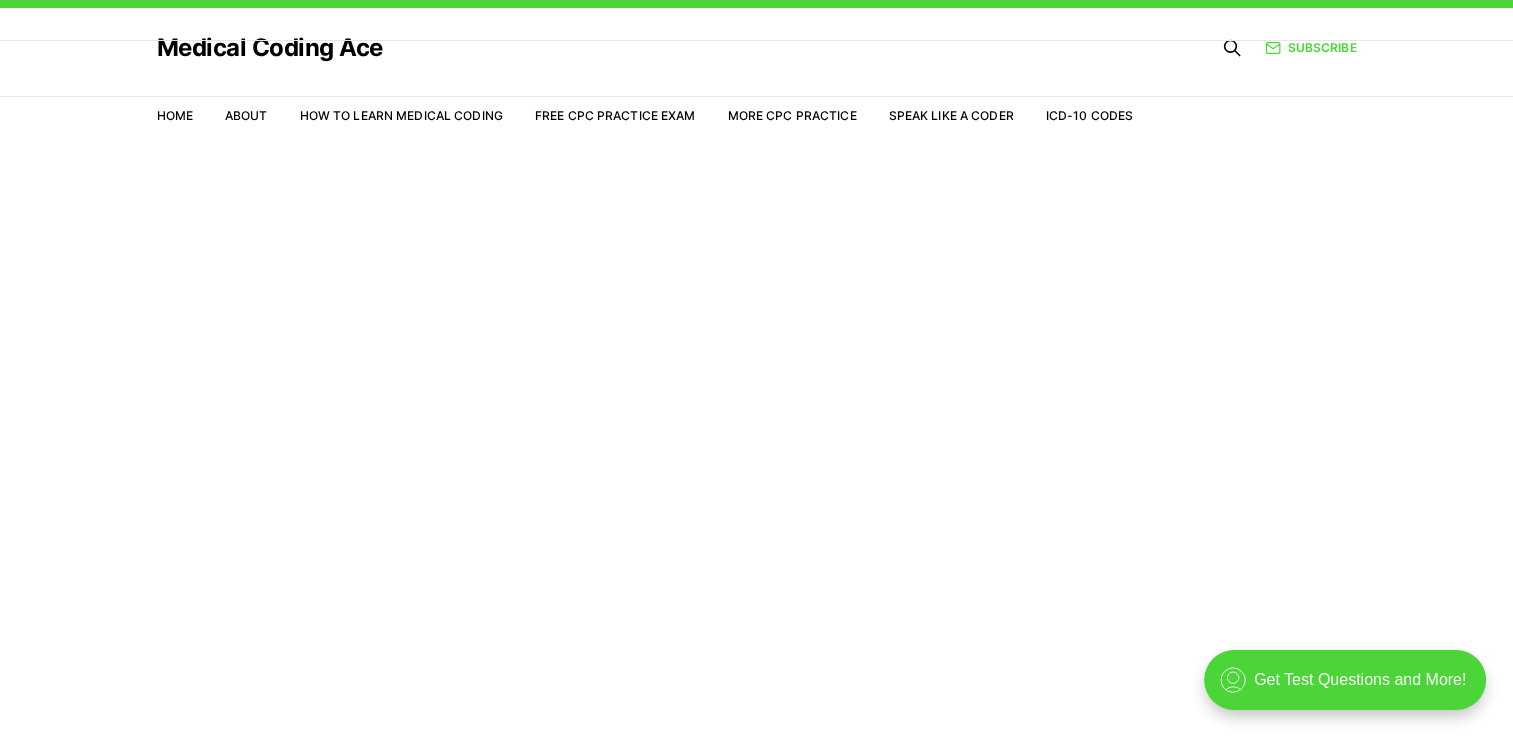 scroll, scrollTop: 0, scrollLeft: 0, axis: both 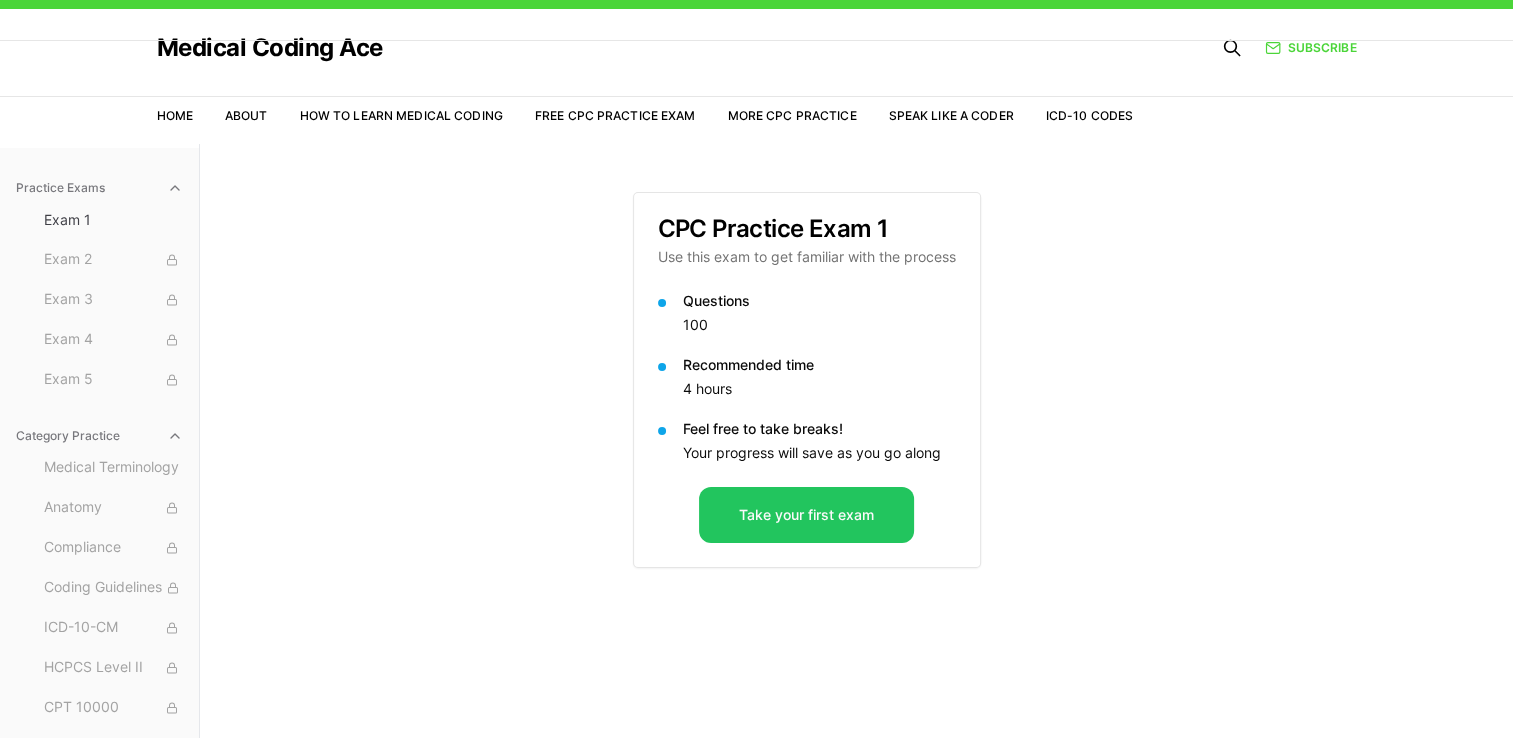 click on "Practice Exams Exam 1   Exam 2   Exam 3   Exam 4   Exam 5   Category Practice Medical Terminology   Anatomy   Compliance   Coding Guidelines   ICD-10-CM   HCPCS Level II   CPT 10000   CPT 20000   CPT 30000   CPT 40000   CPT 50000   CPT 60000   [MEDICAL_DATA]   Pathology   Medicine   E/M   Anesthesia   Case Studies   CPC Practice Exam 1 Use this exam to get familiar with the process Questions 100 Recommended time 4 hours Feel free to take breaks! Your progress will save as you go along Take your first exam" at bounding box center (756, 513) 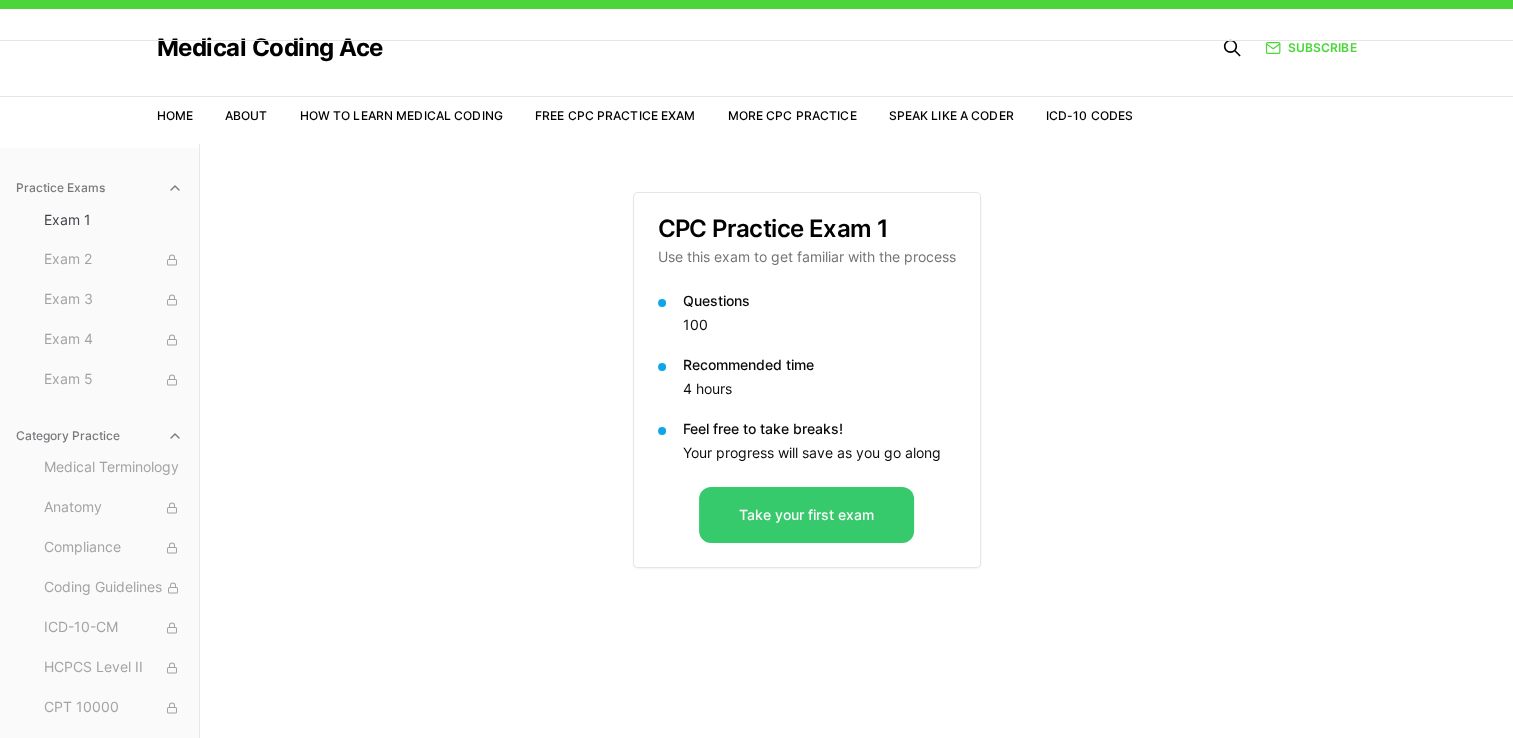 click on "Take your first exam" at bounding box center (806, 515) 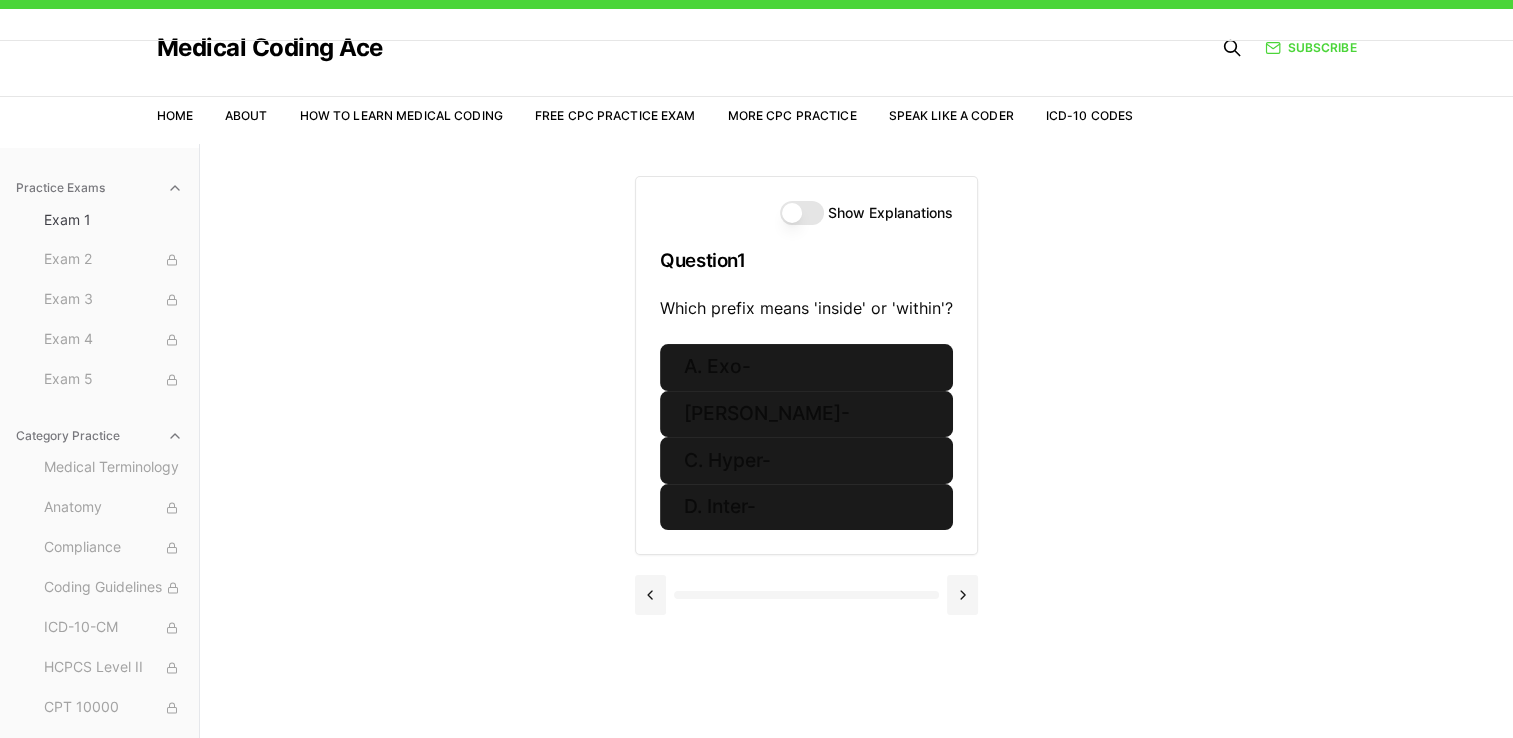 click on "Show Explanations" at bounding box center [802, 213] 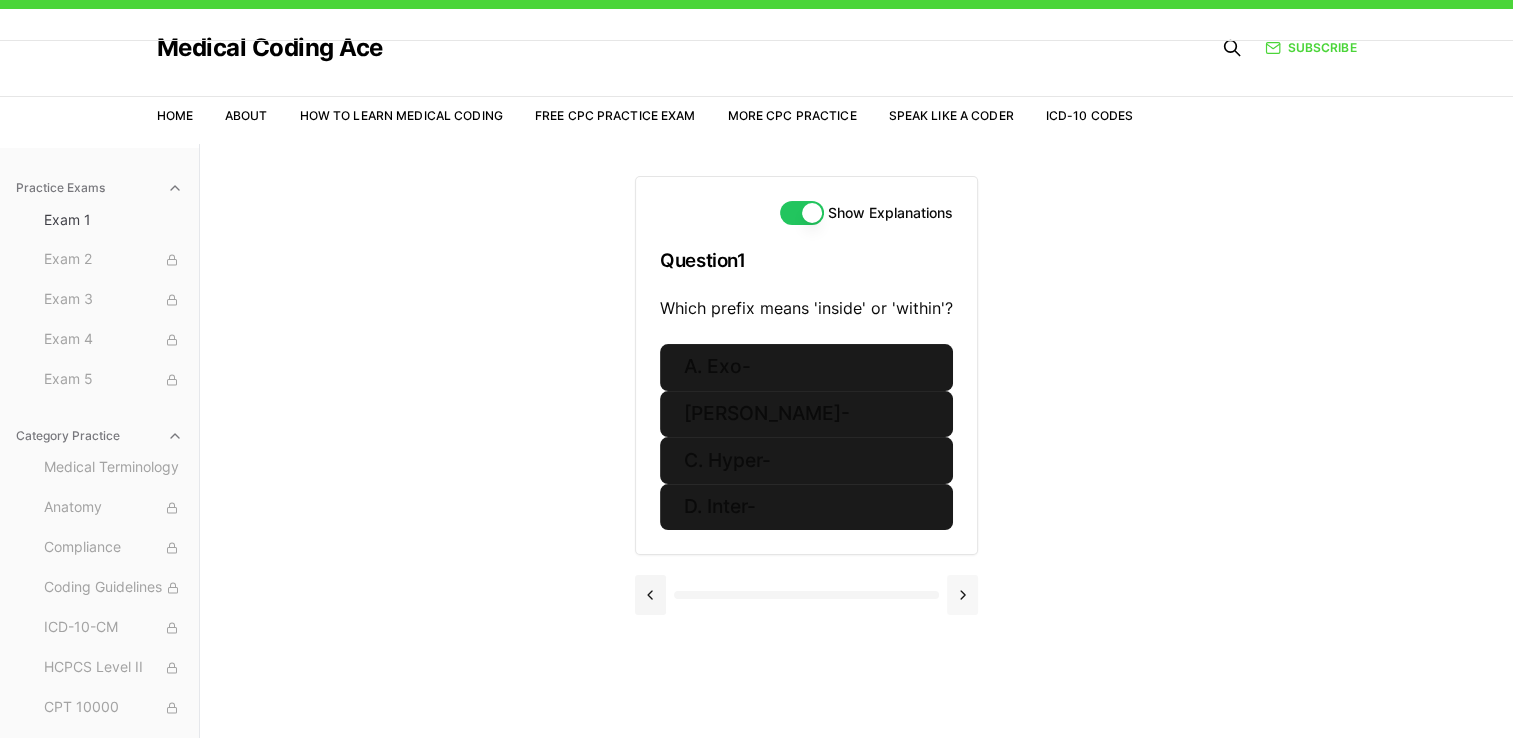 click at bounding box center (962, 595) 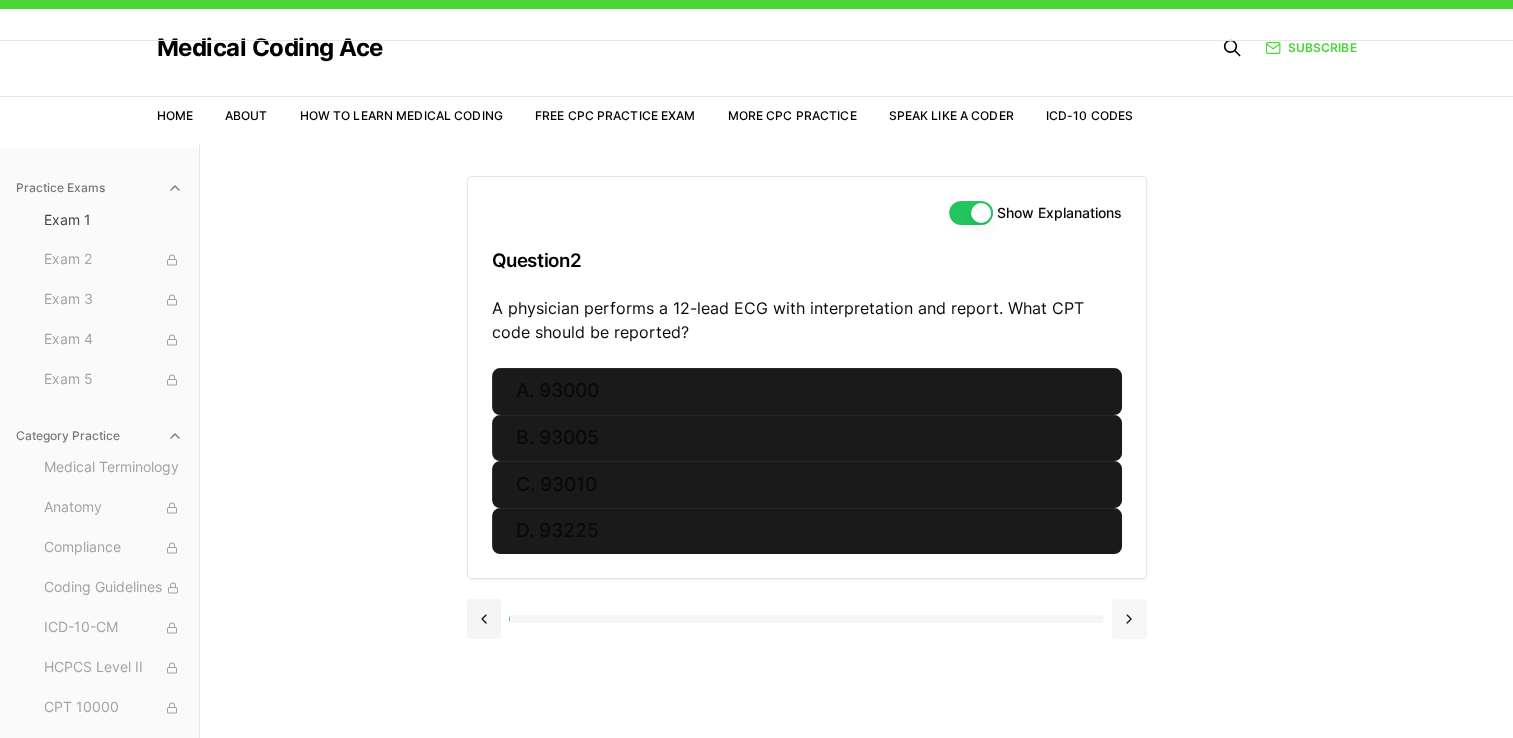 click at bounding box center [807, 617] 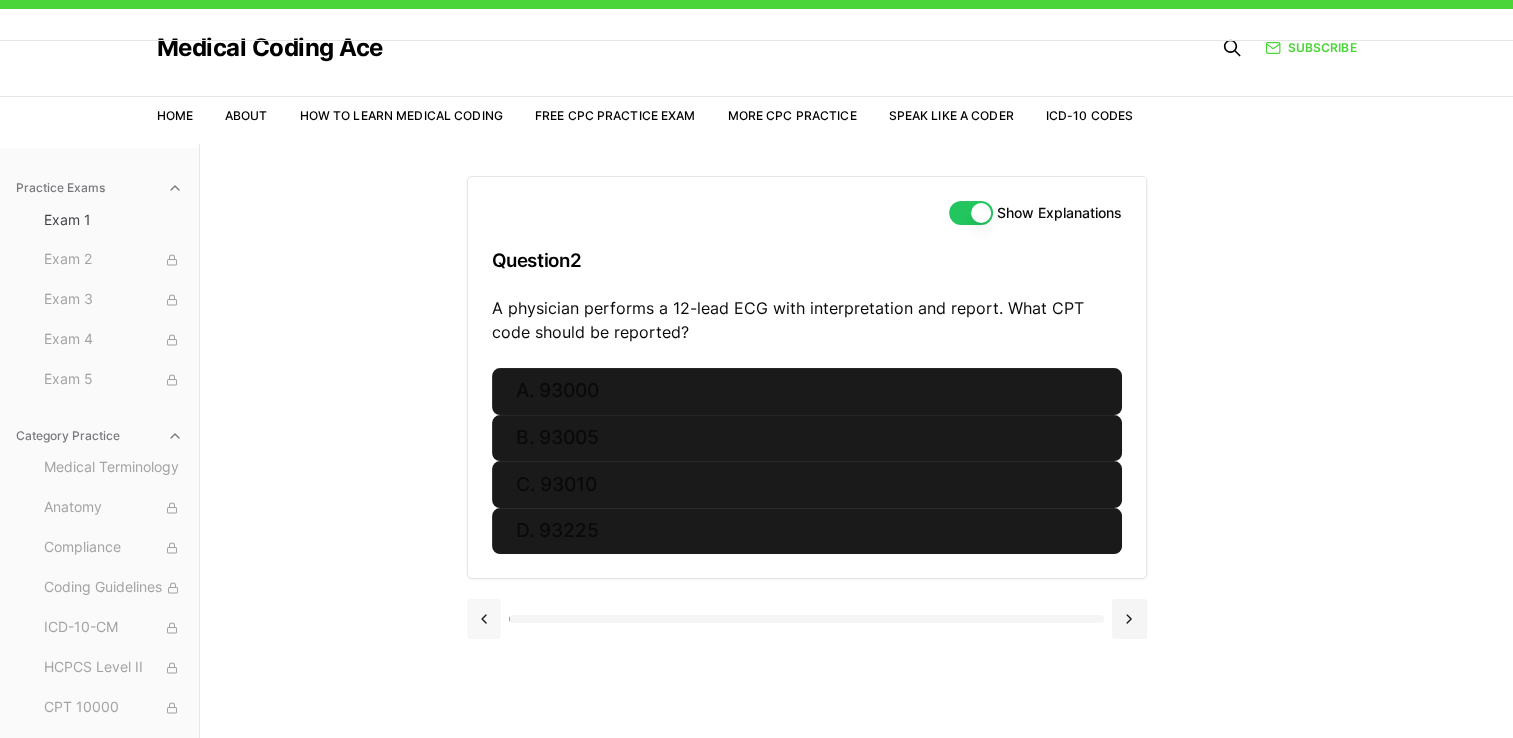 click at bounding box center (484, 619) 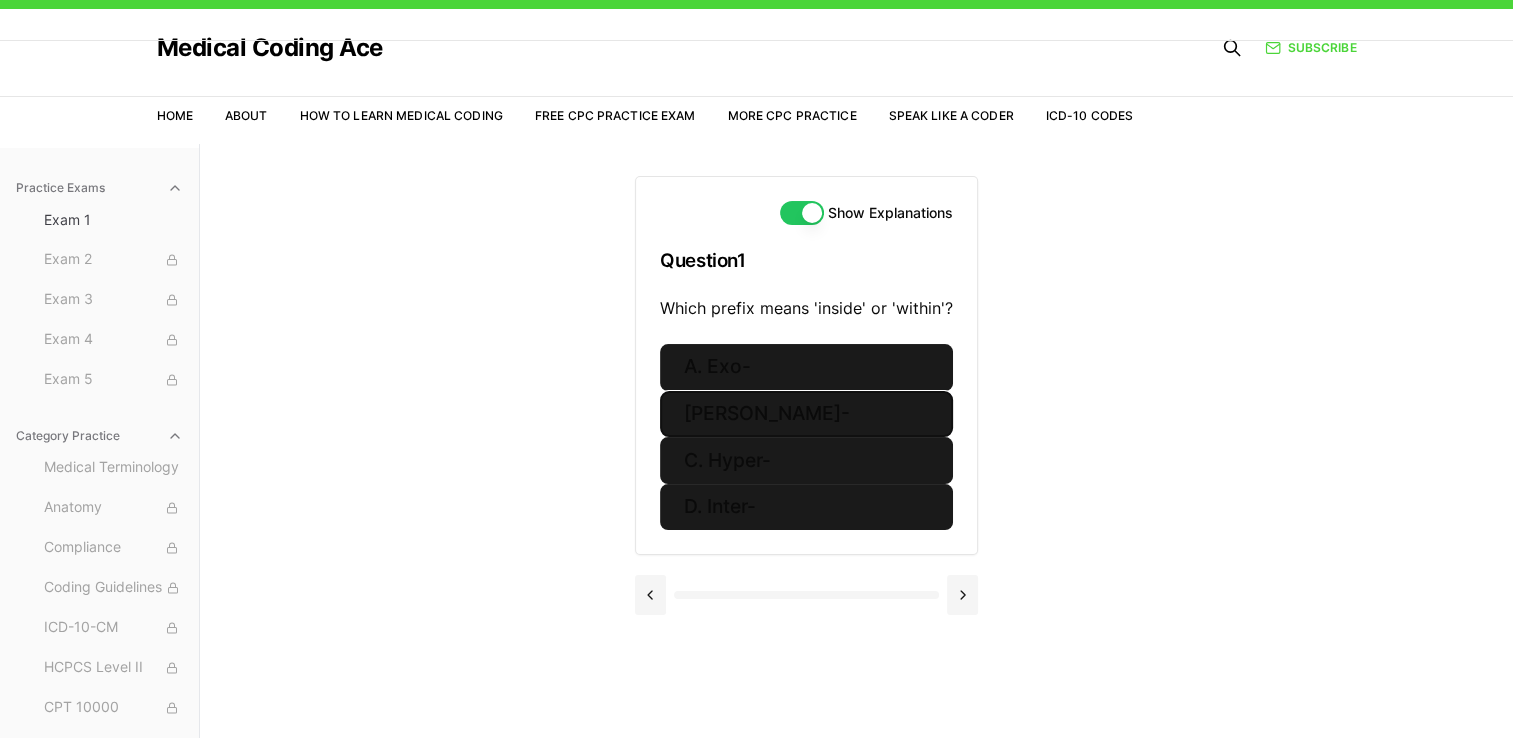 click on "[PERSON_NAME]-" at bounding box center [806, 414] 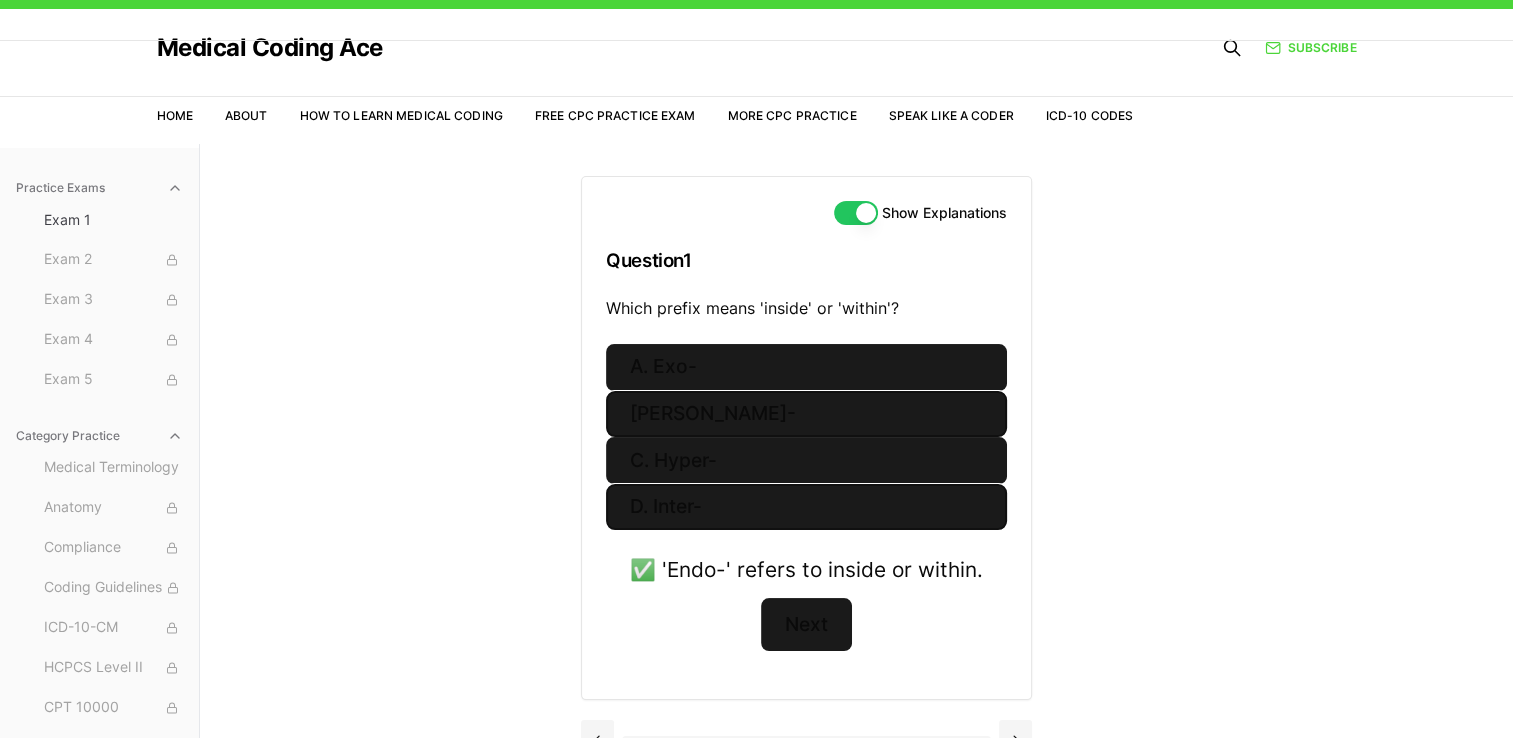 click on "D. Inter-" at bounding box center [806, 507] 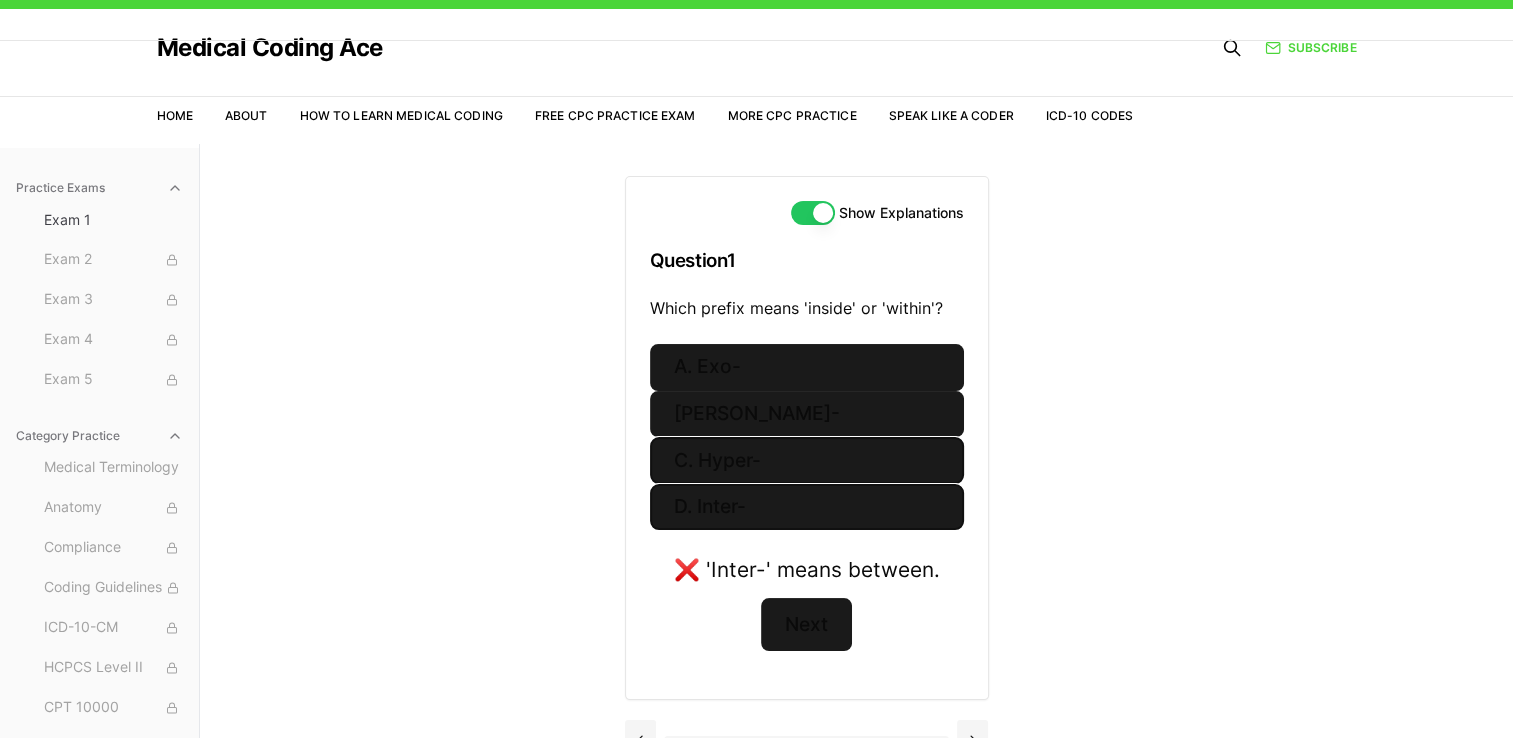 click on "C. Hyper-" at bounding box center (807, 460) 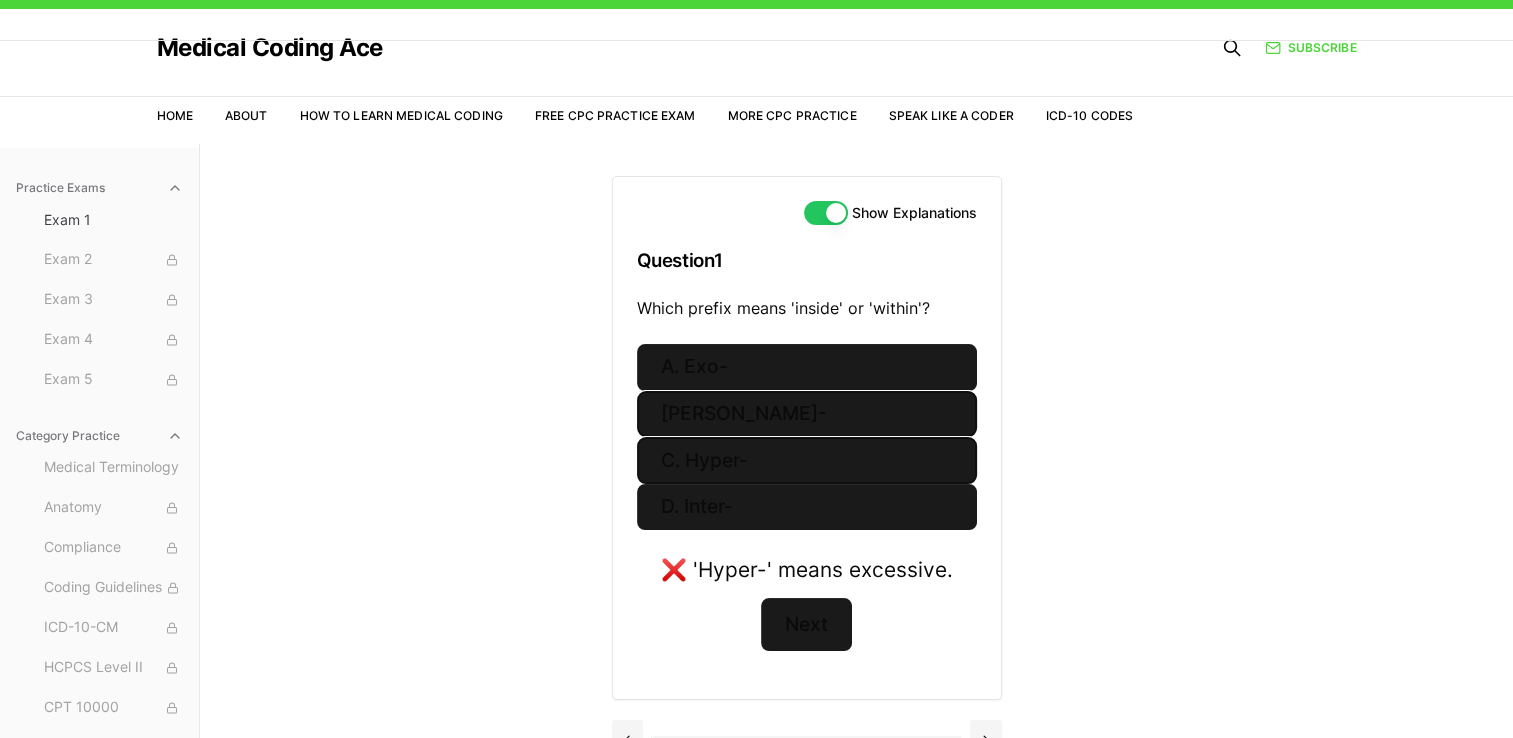 click on "[PERSON_NAME]-" at bounding box center [807, 414] 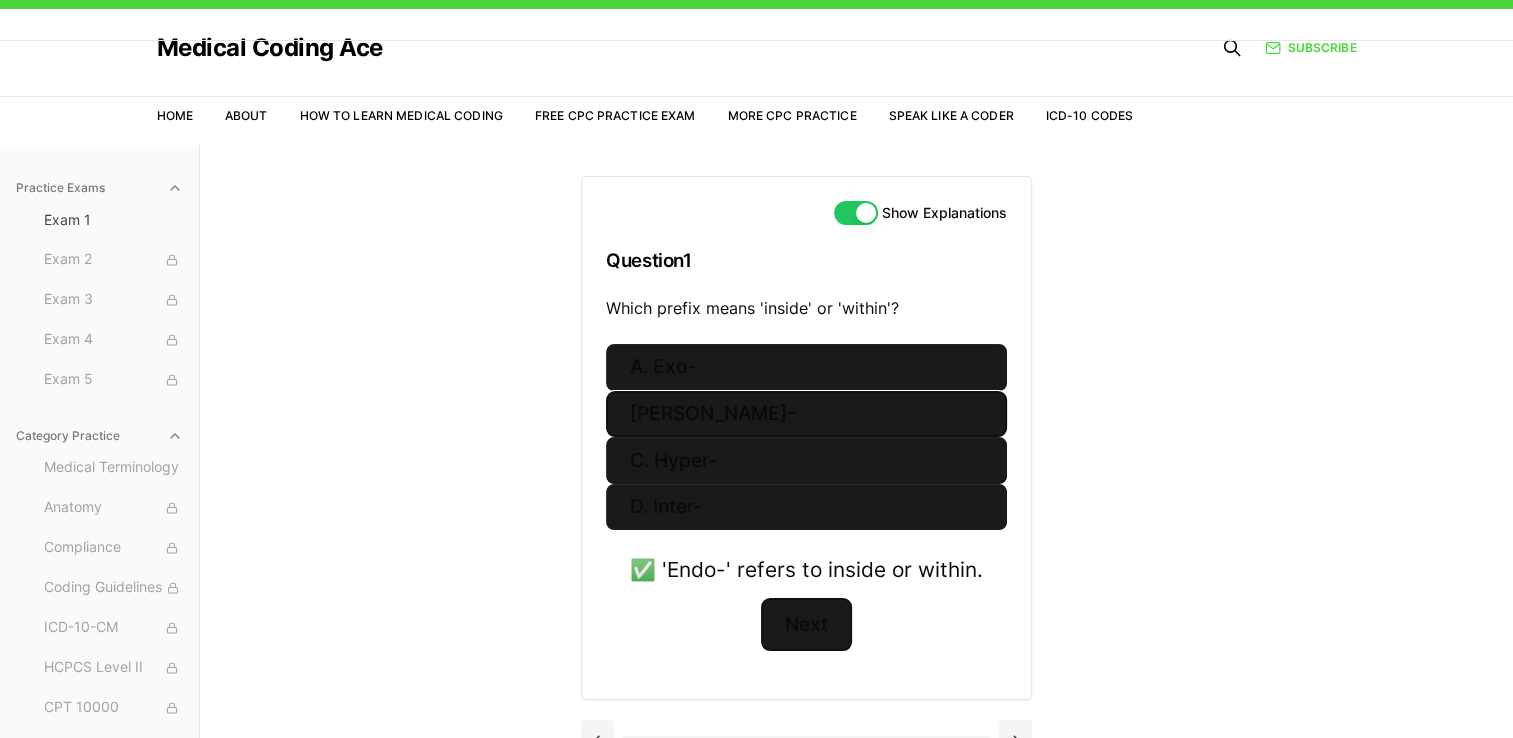 click on "Next" at bounding box center [806, 625] 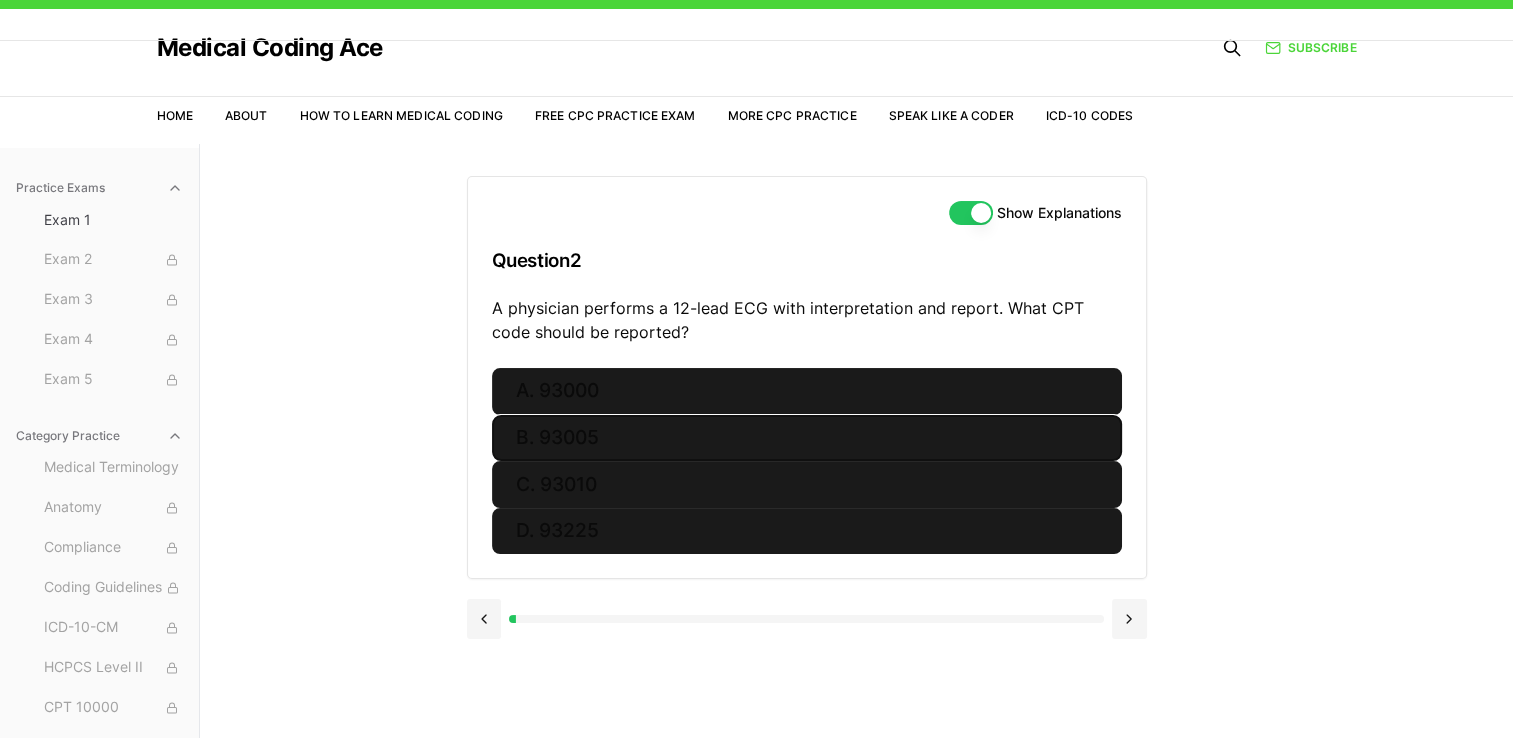 click on "B. 93005" at bounding box center (807, 438) 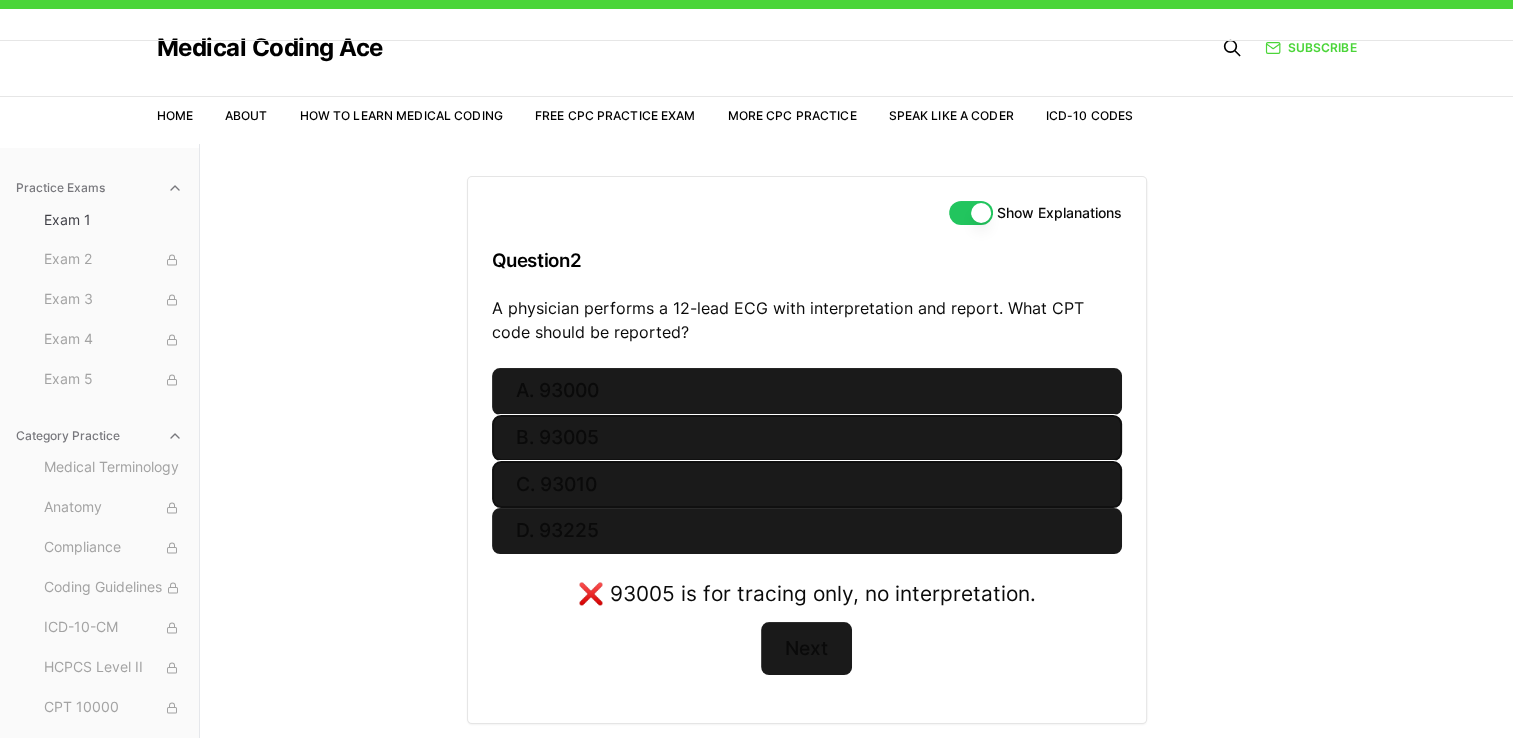 click on "C. 93010" at bounding box center (807, 484) 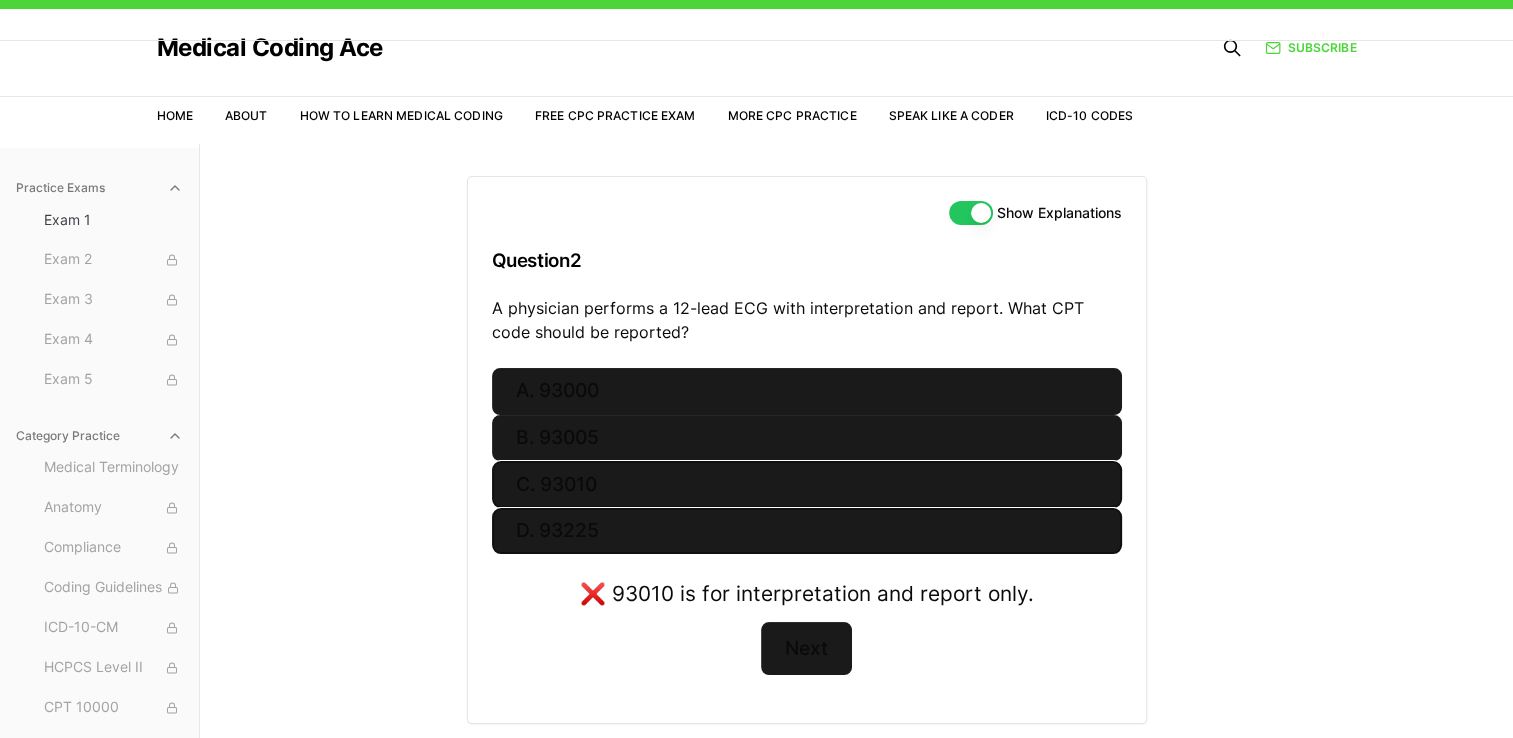click on "D. 93225" at bounding box center [807, 531] 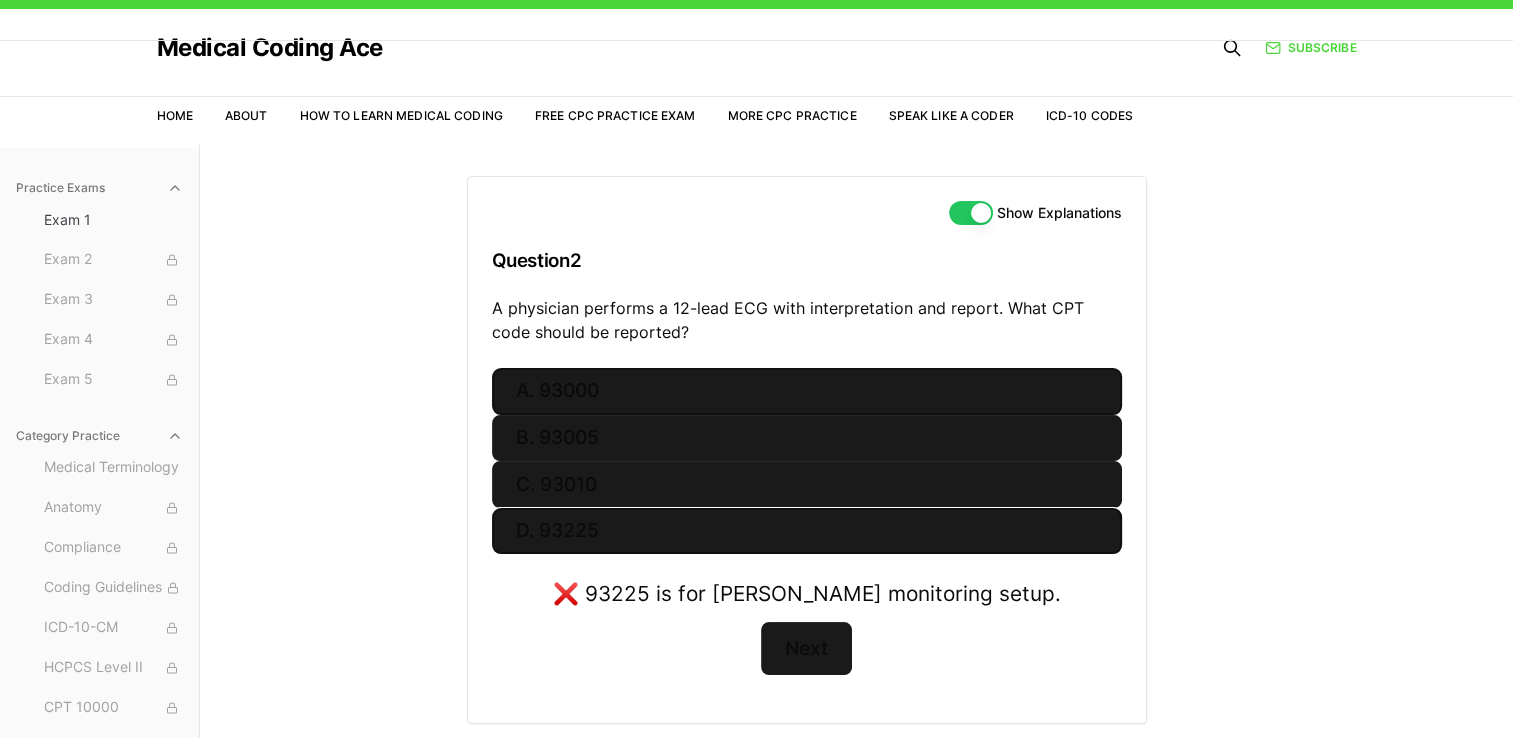 click on "A. 93000" at bounding box center (807, 391) 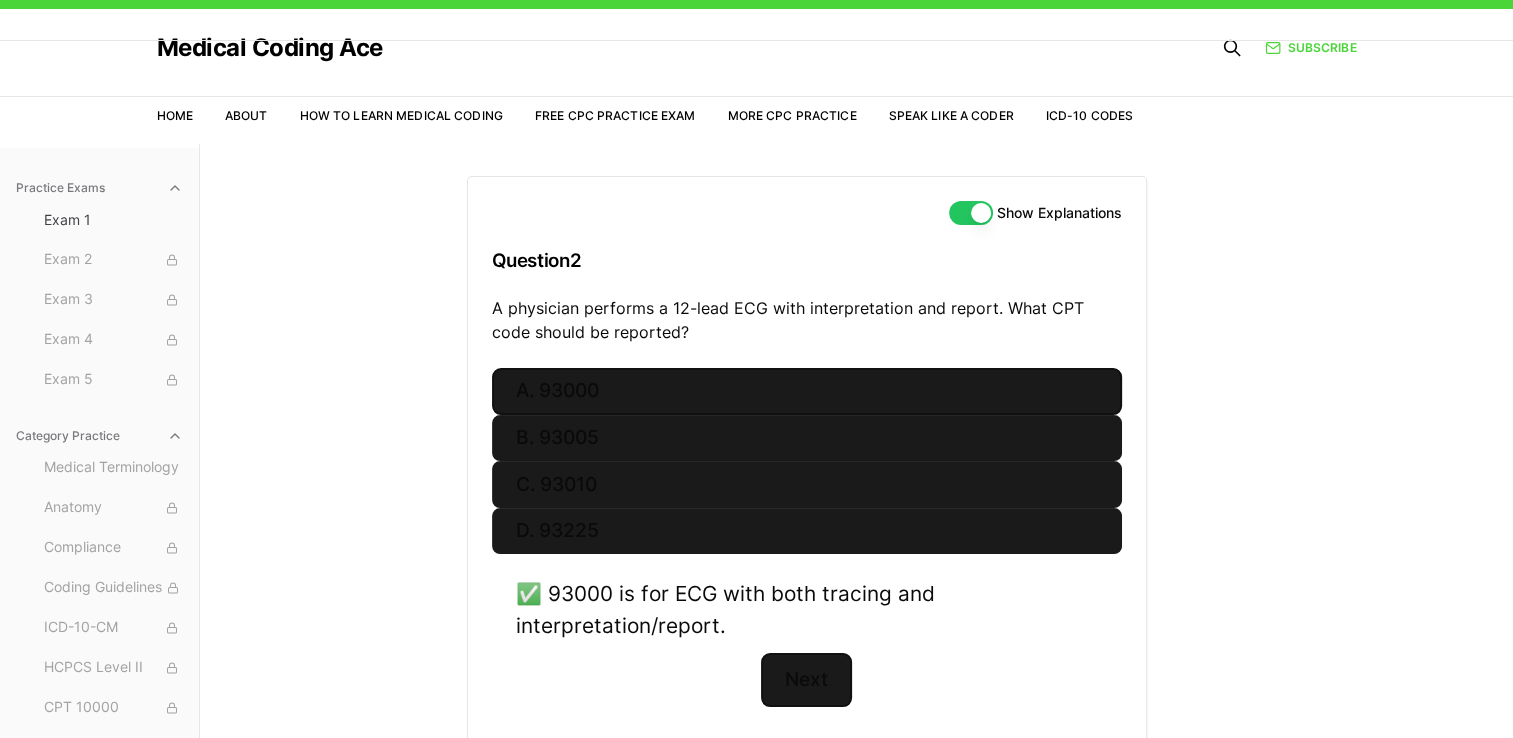 click on "Next" at bounding box center (806, 680) 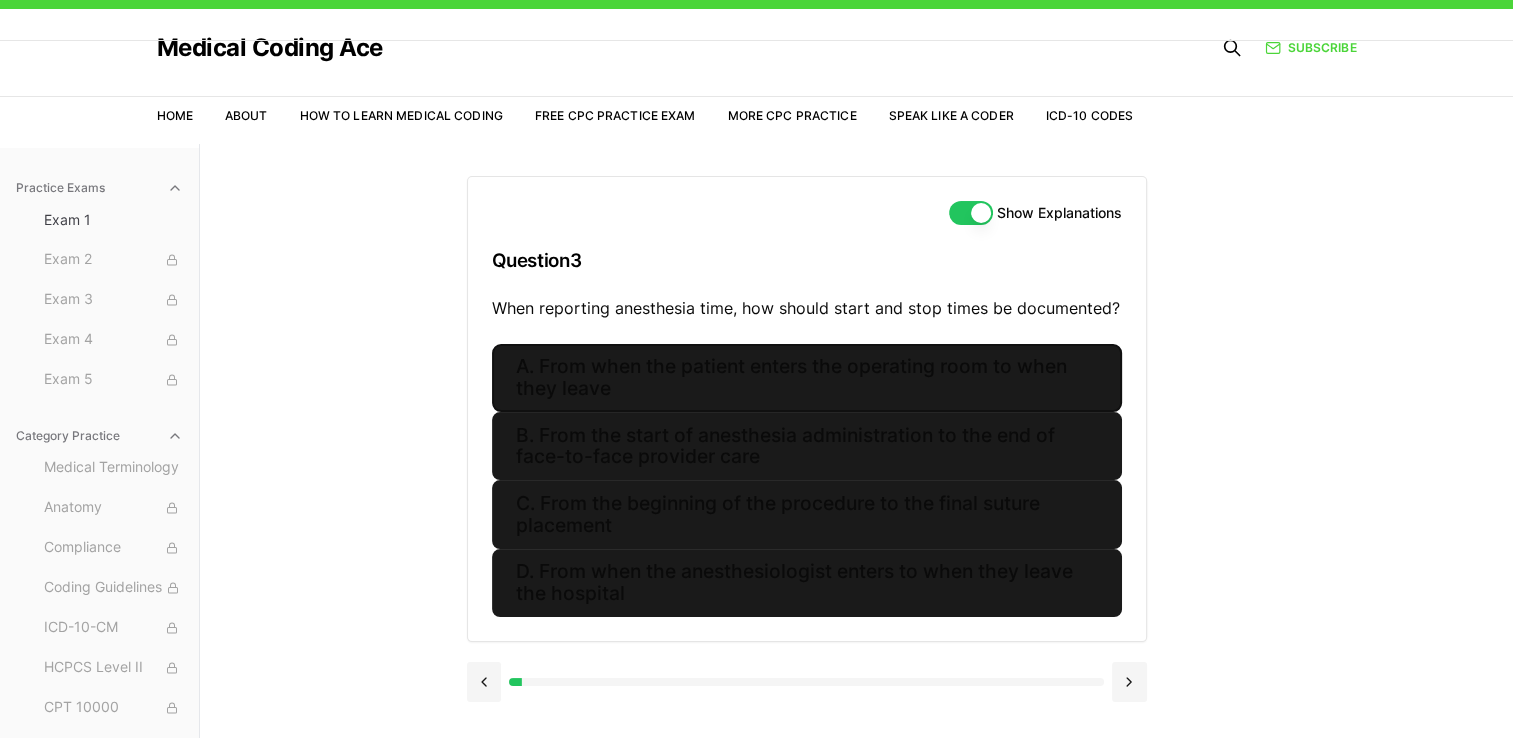 click on "A. From when the patient enters the operating room to when they leave" at bounding box center [807, 378] 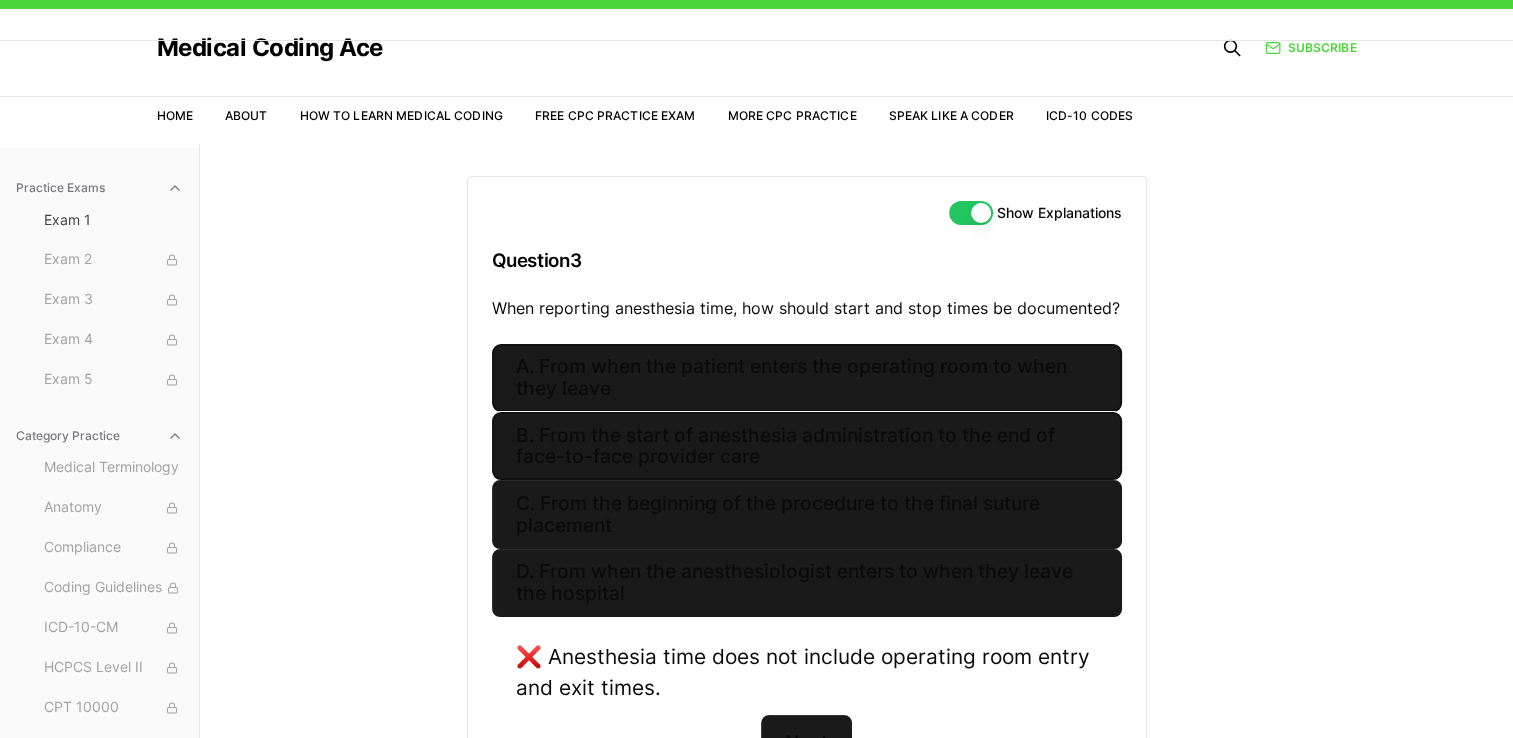 click on "B. From the start of anesthesia administration to the end of face-to-face provider care" at bounding box center (807, 446) 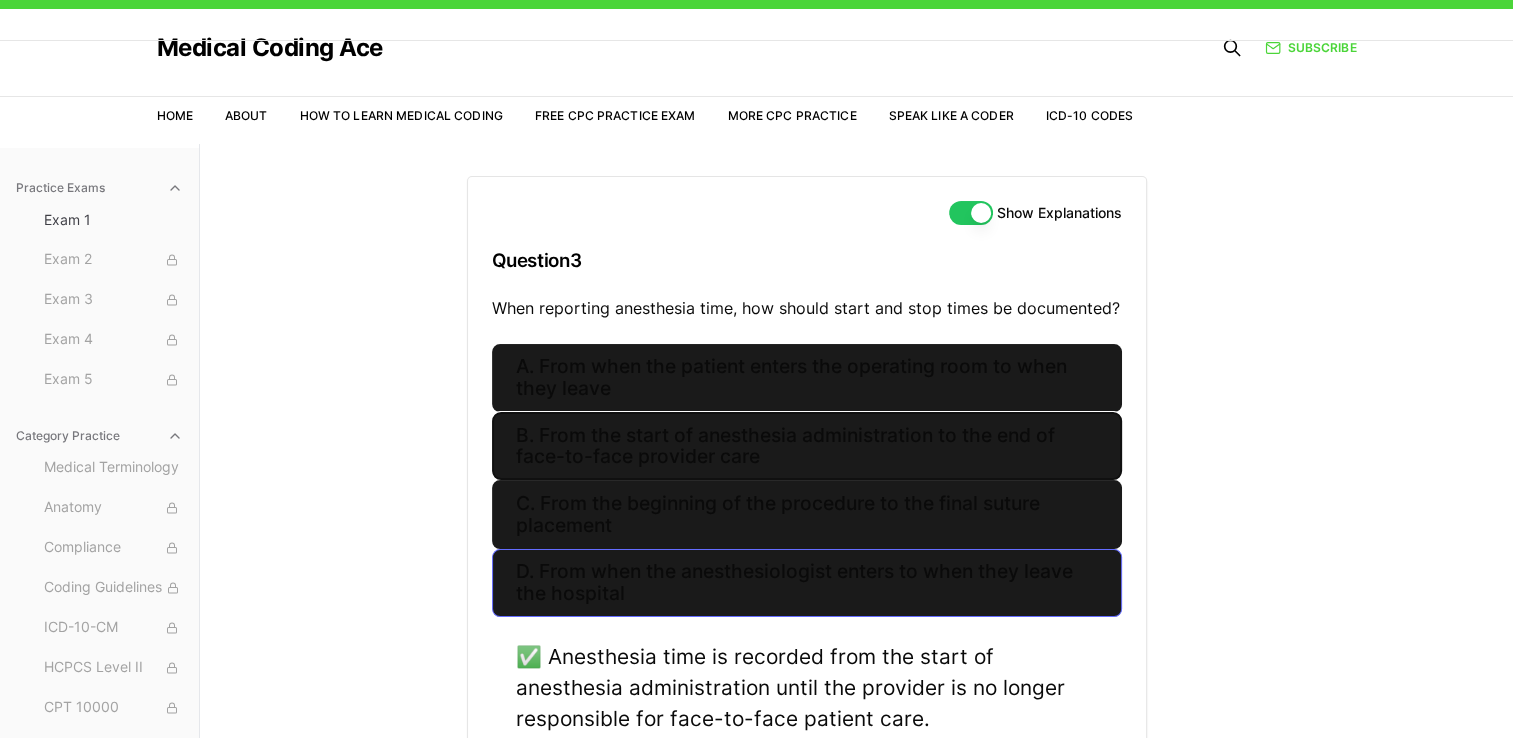 scroll, scrollTop: 224, scrollLeft: 0, axis: vertical 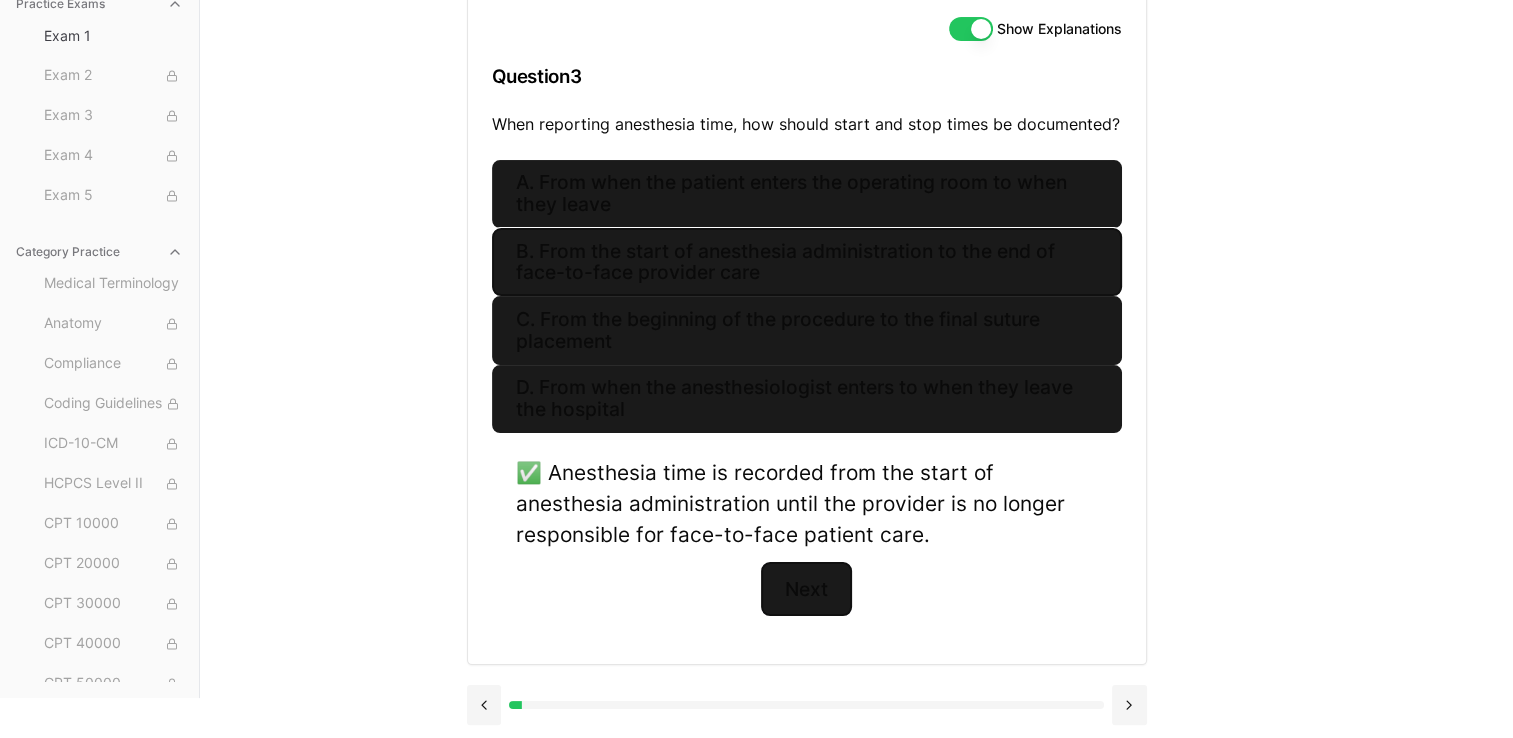 click on "Next" at bounding box center [806, 589] 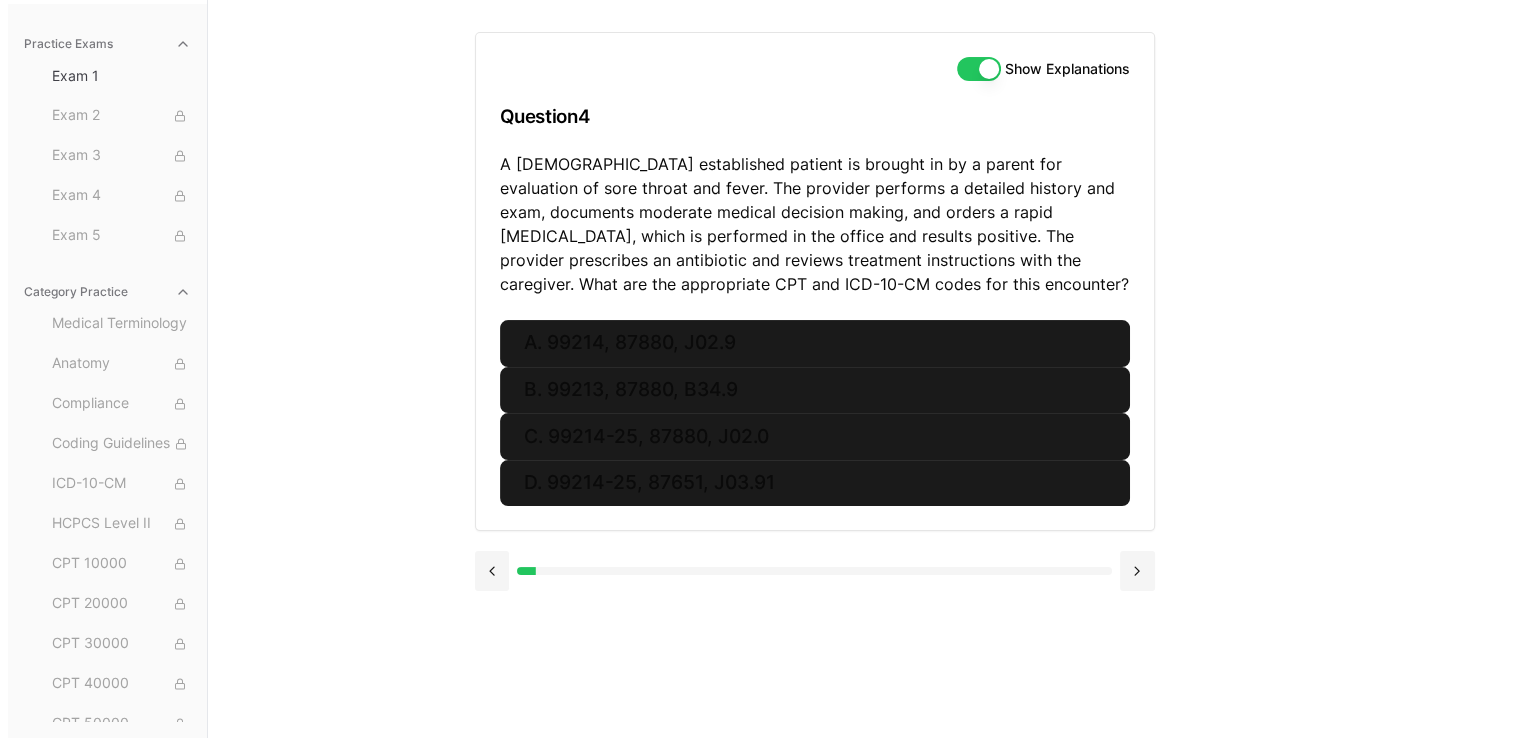 scroll, scrollTop: 184, scrollLeft: 0, axis: vertical 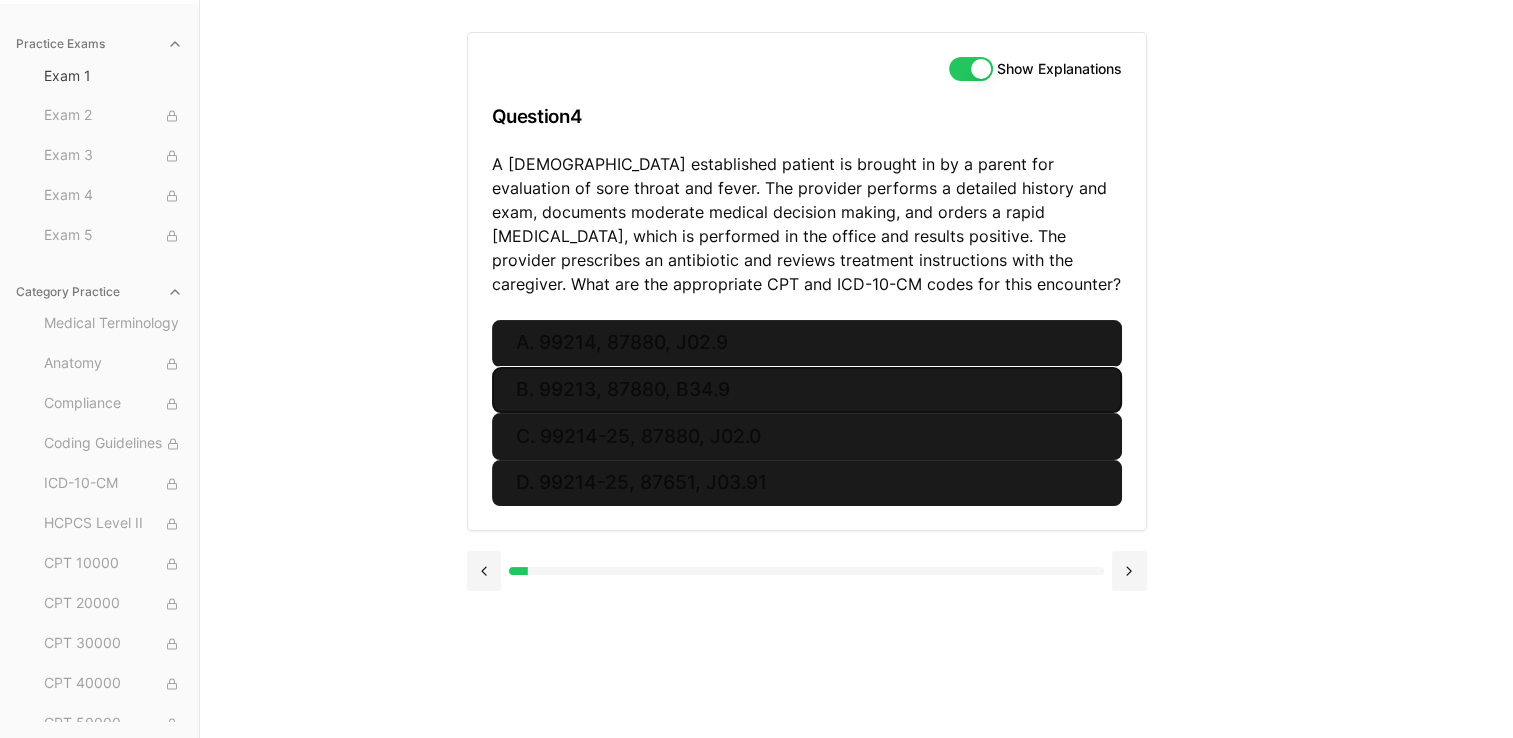 click on "B. 99213, 87880, B34.9" at bounding box center [807, 390] 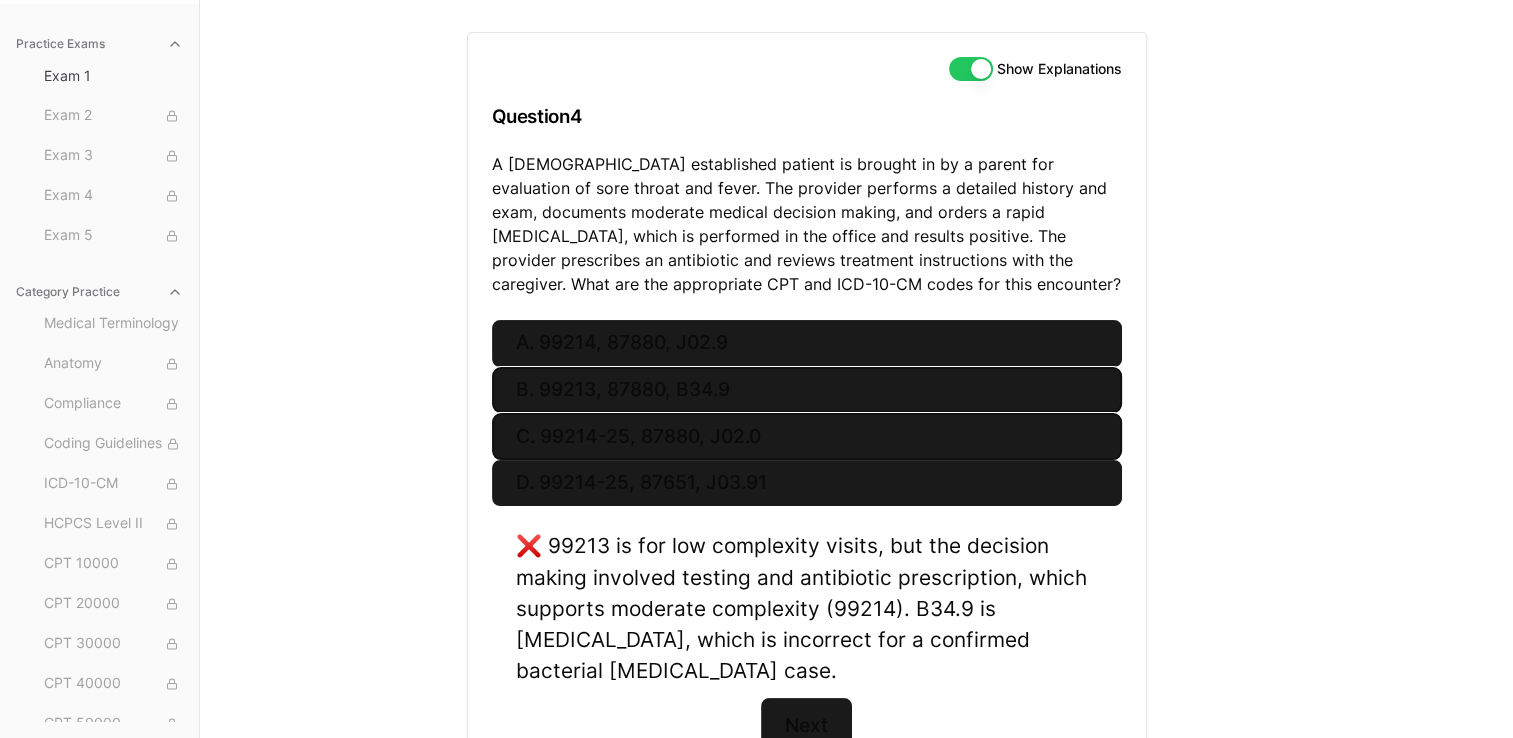 click on "C. 99214-25, 87880, J02.0" at bounding box center (807, 436) 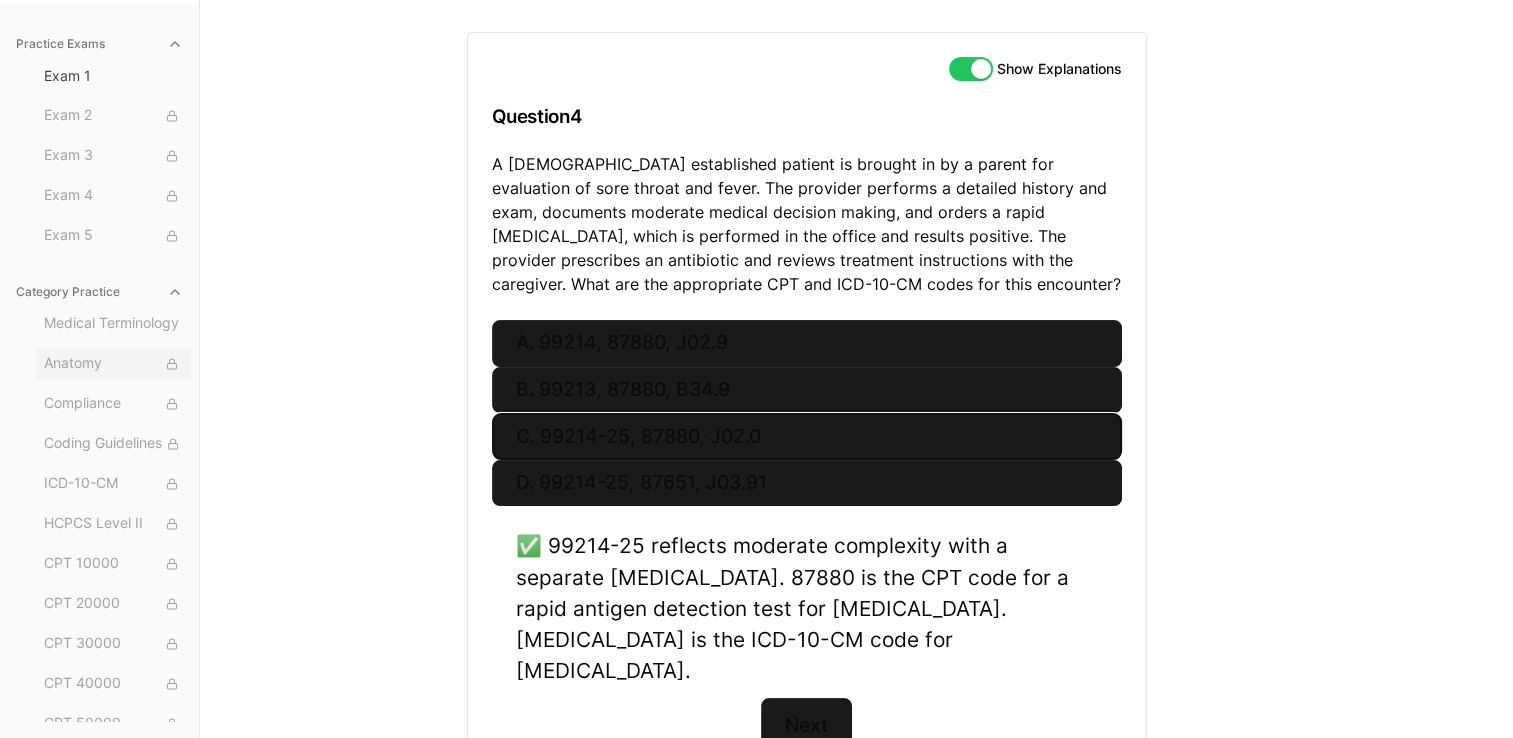 click on "Anatomy" at bounding box center (113, 364) 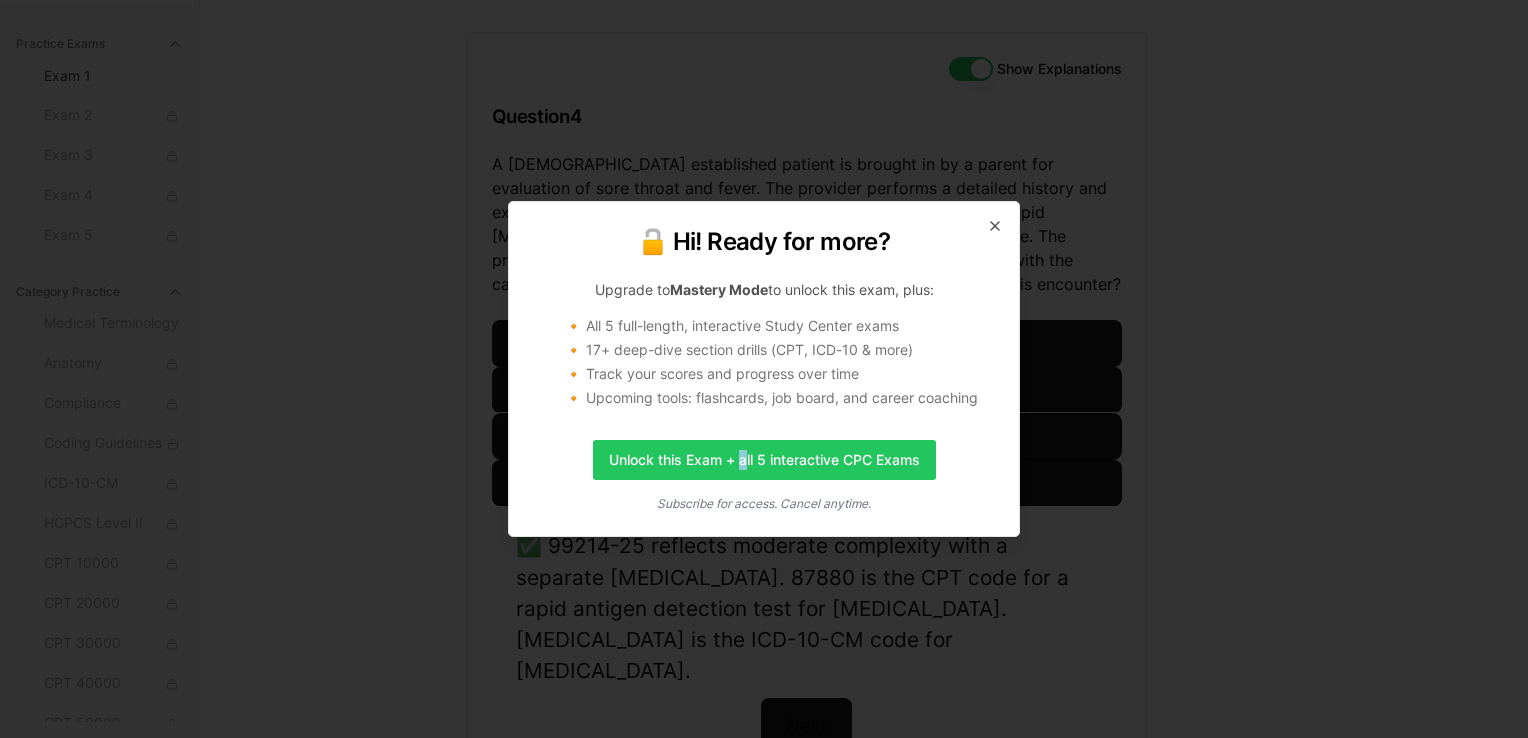 drag, startPoint x: 760, startPoint y: 455, endPoint x: 743, endPoint y: 482, distance: 31.906113 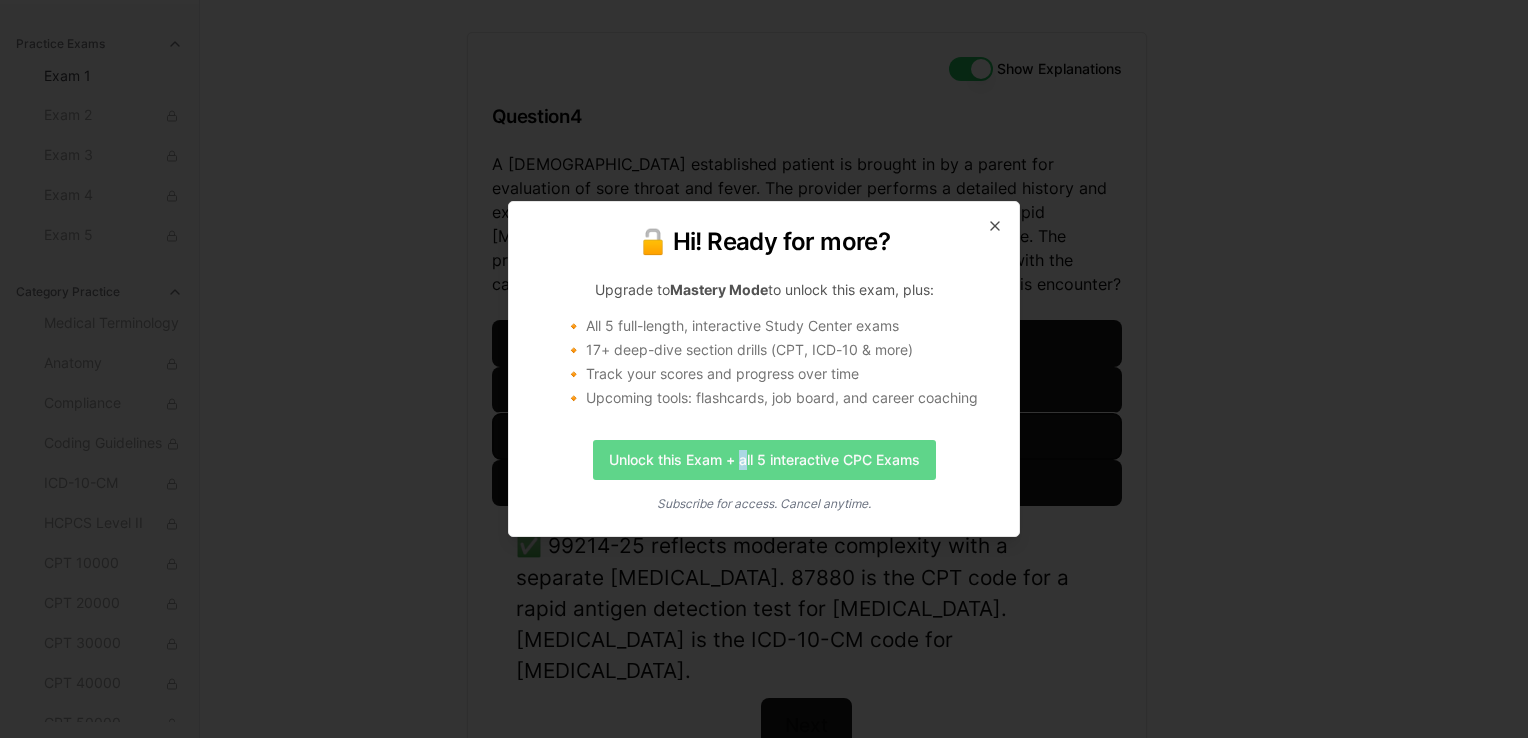 drag, startPoint x: 743, startPoint y: 482, endPoint x: 718, endPoint y: 456, distance: 36.069378 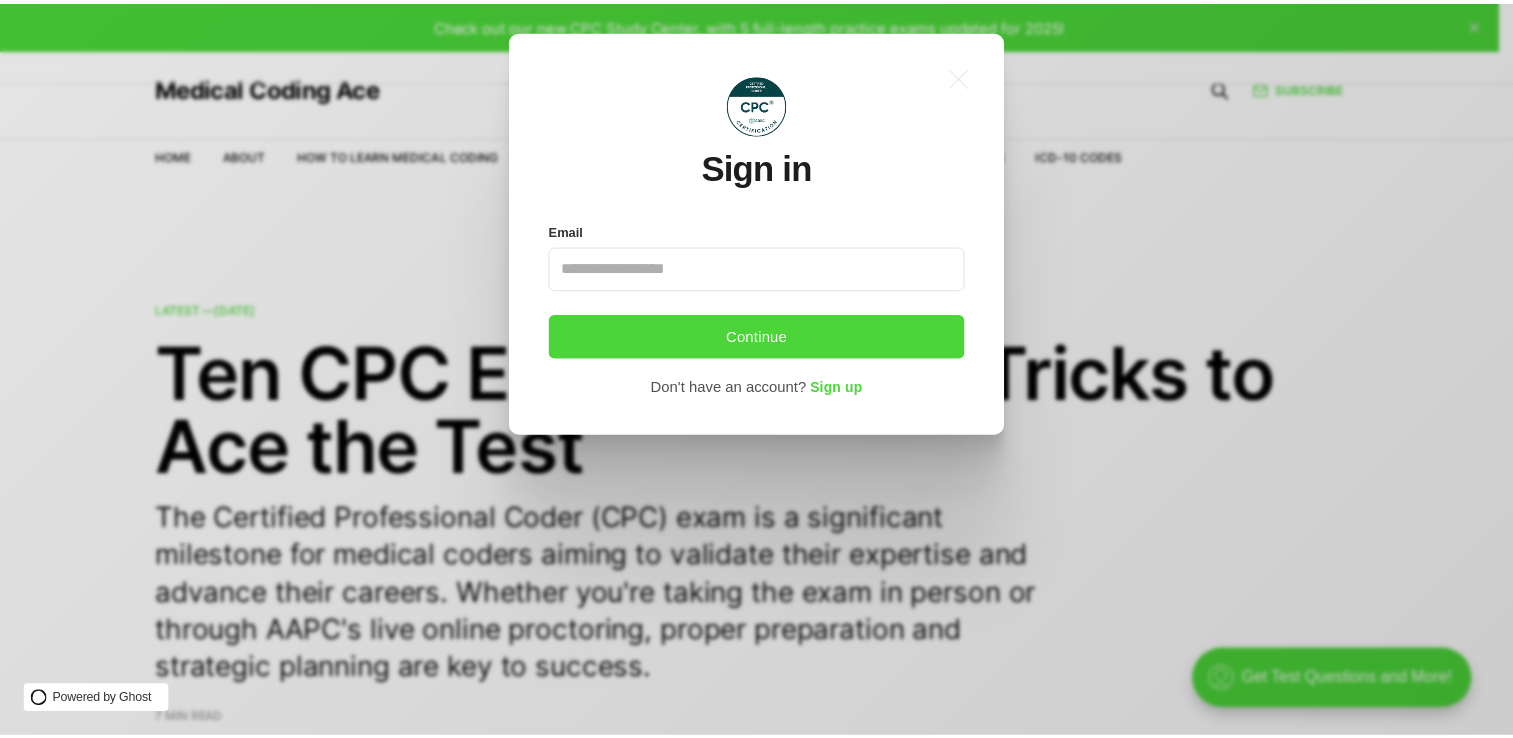 scroll, scrollTop: 0, scrollLeft: 0, axis: both 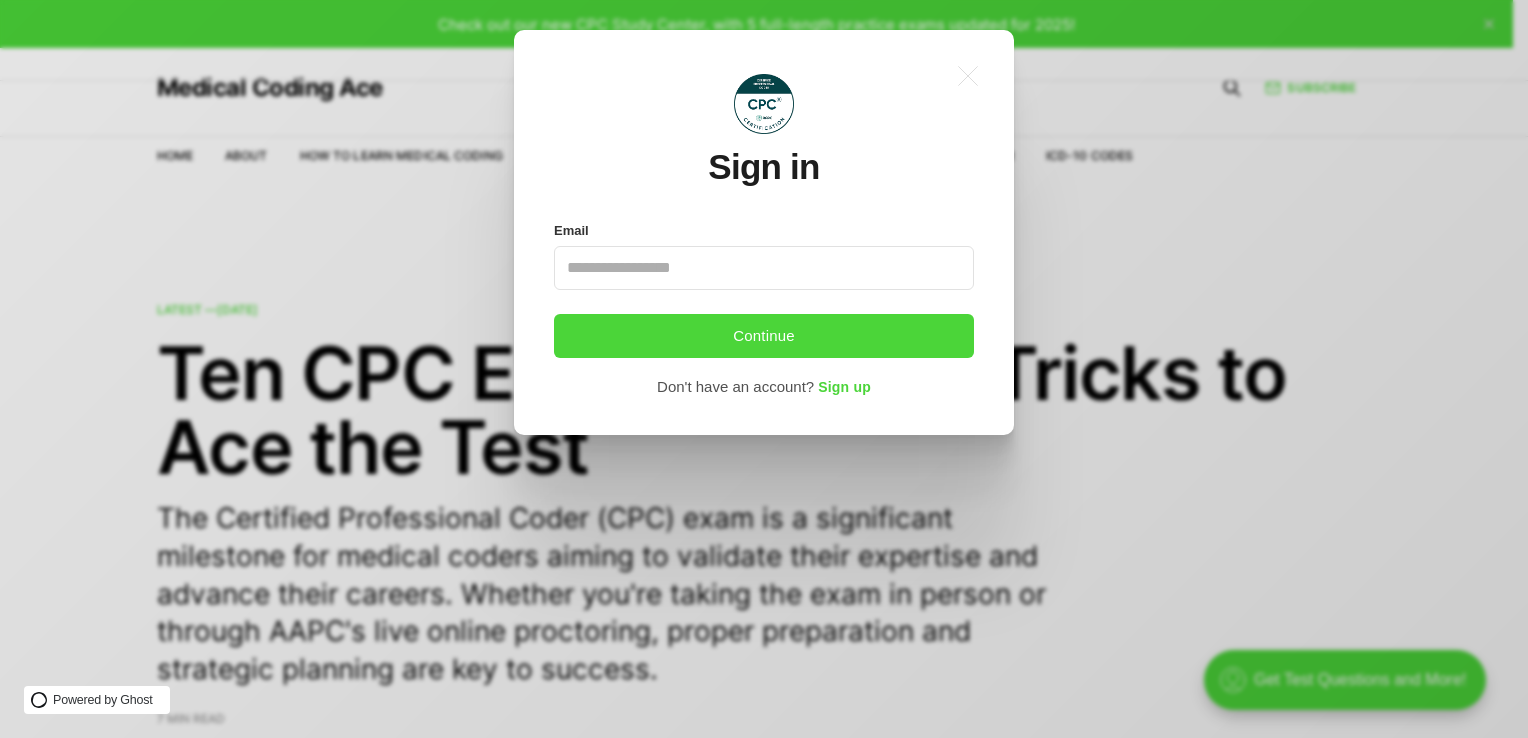click on "Email" at bounding box center (764, 268) 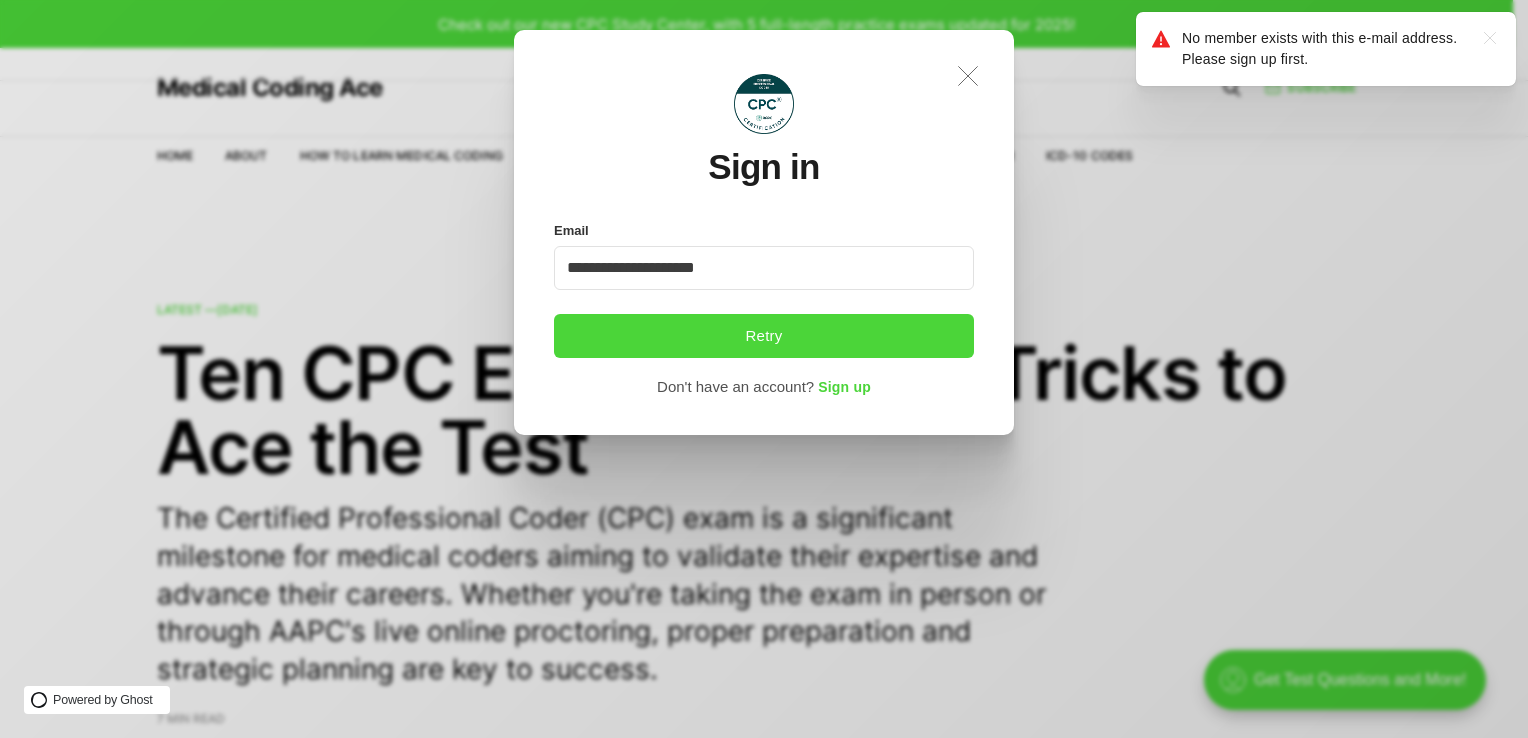 type on "**********" 